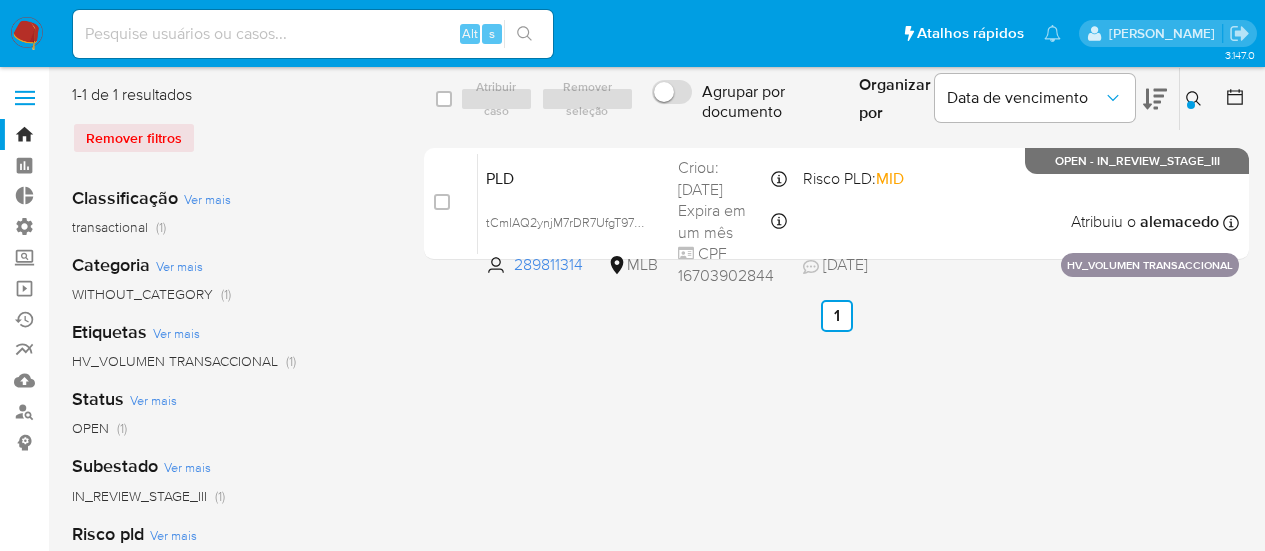 scroll, scrollTop: 0, scrollLeft: 0, axis: both 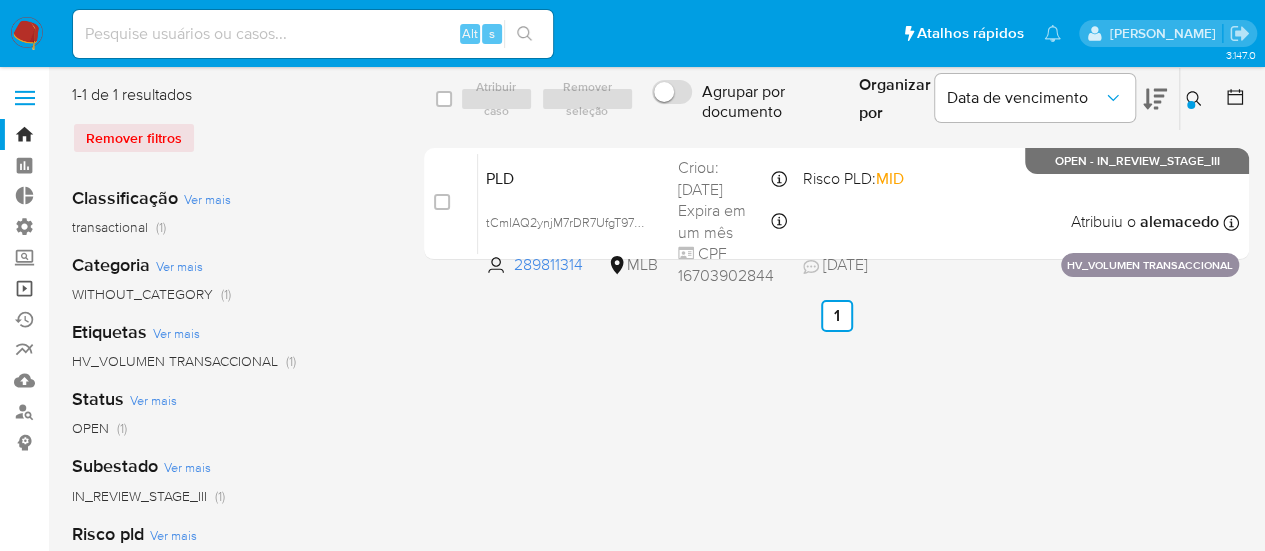 click on "Operações em massa" at bounding box center [119, 288] 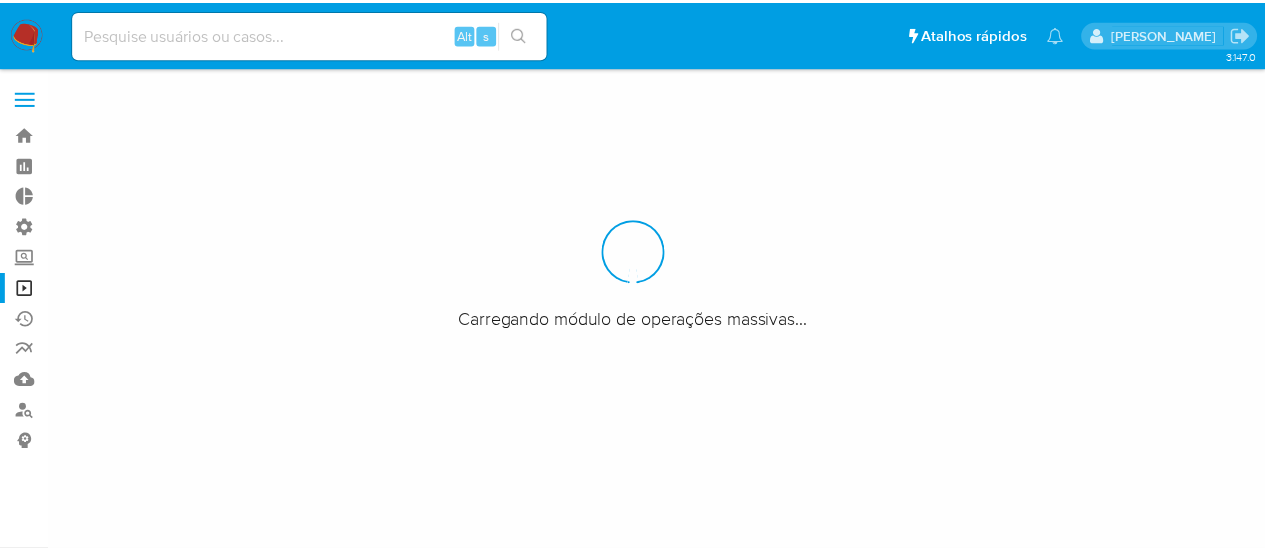 scroll, scrollTop: 0, scrollLeft: 0, axis: both 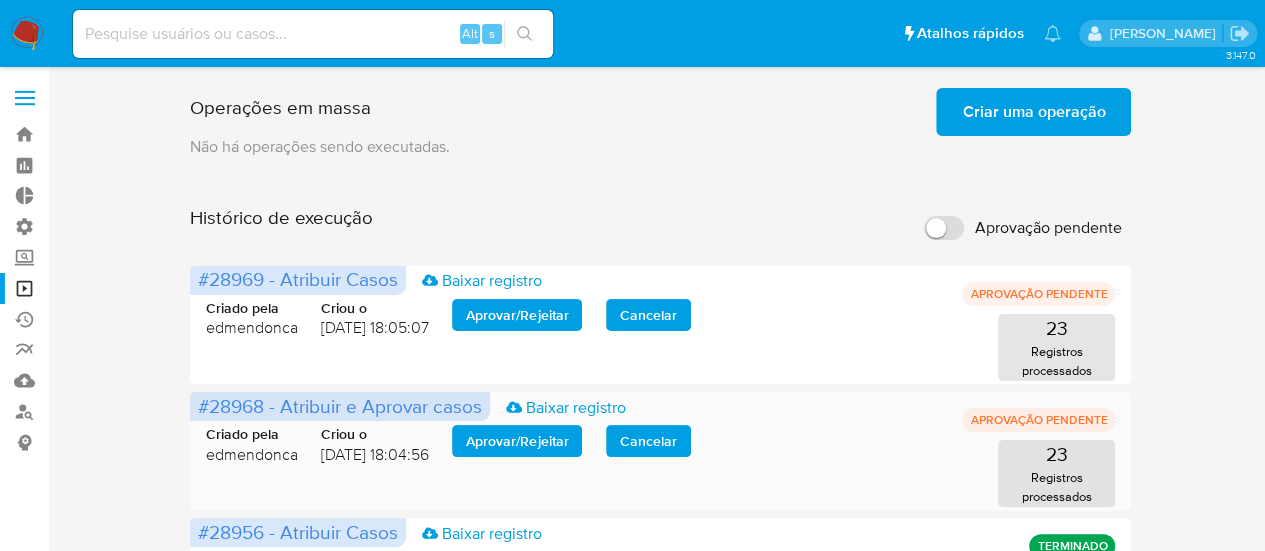 click on "Aprovar  /  Rejeitar" at bounding box center (517, 441) 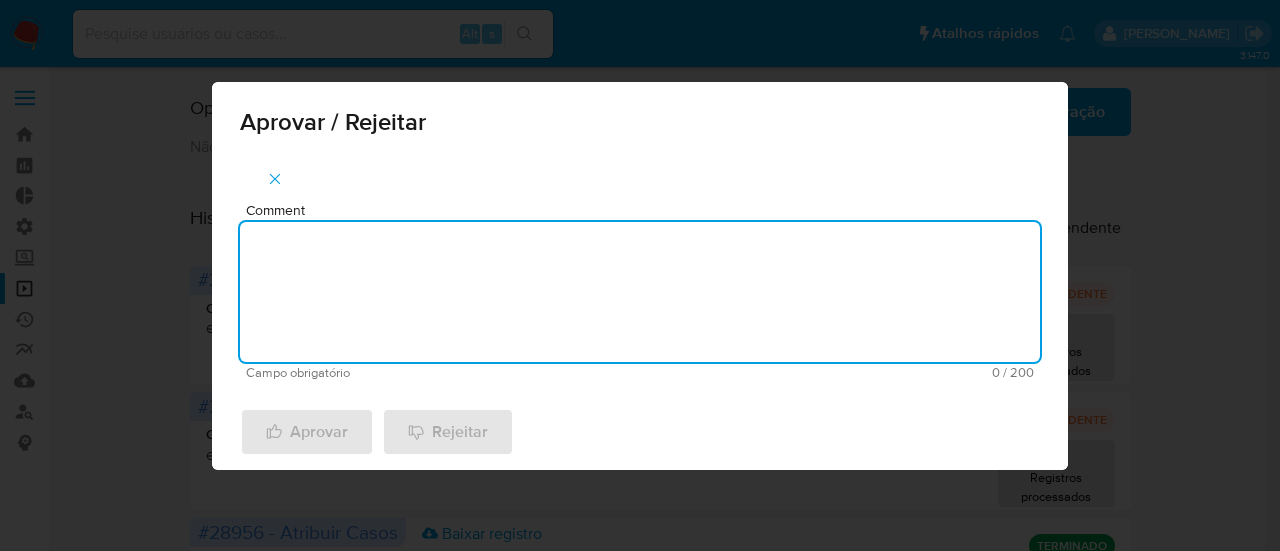 click on "Comment" at bounding box center [640, 292] 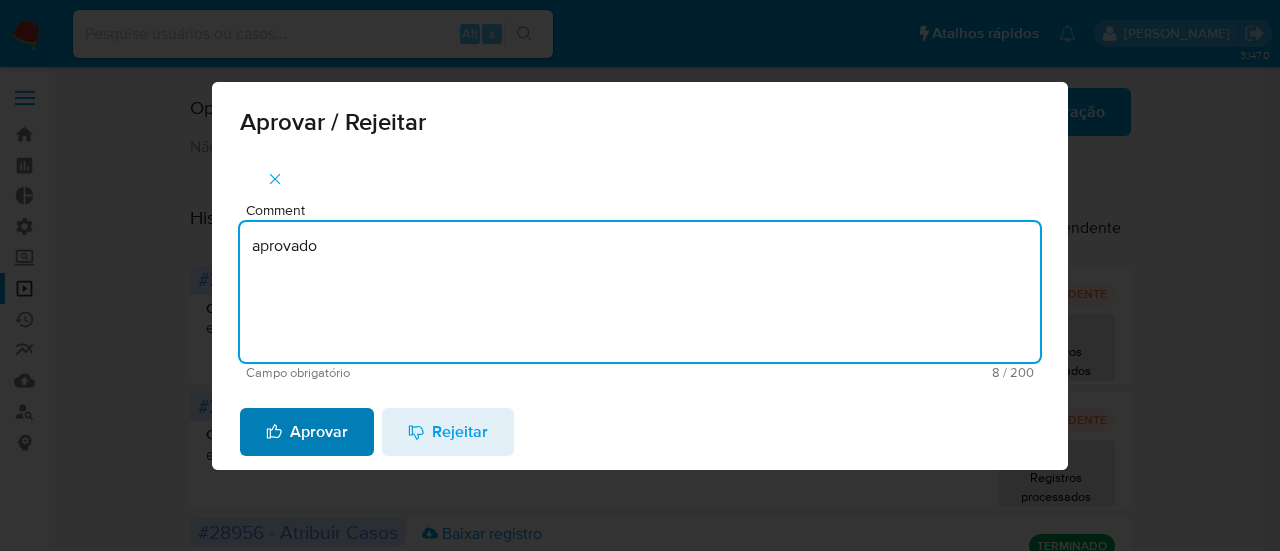 type on "aprovado" 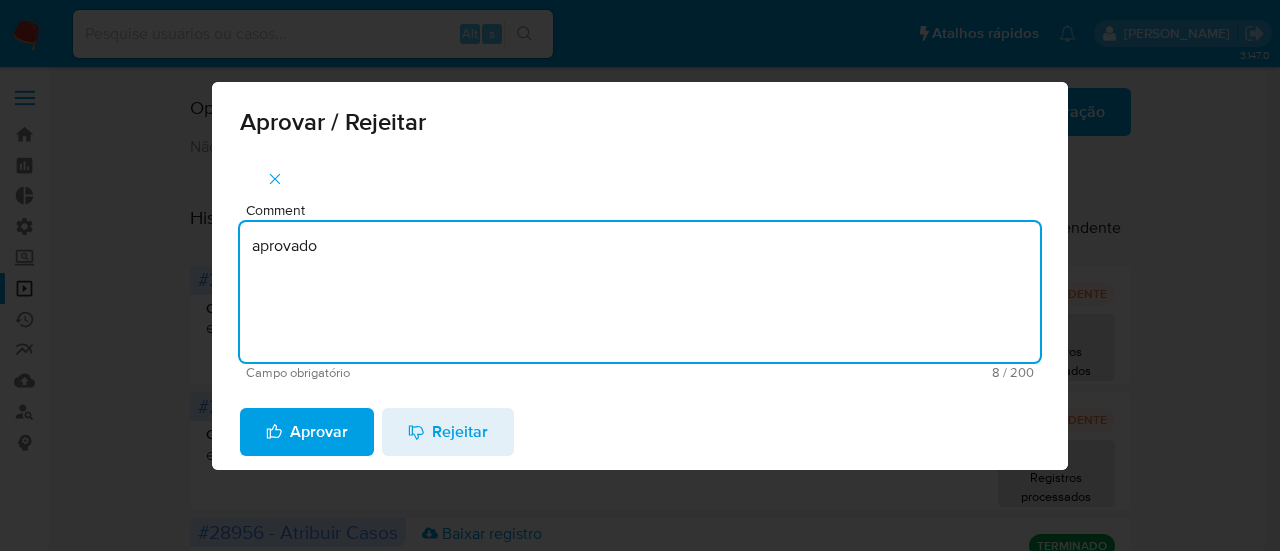 click on "Aprovar" at bounding box center [307, 432] 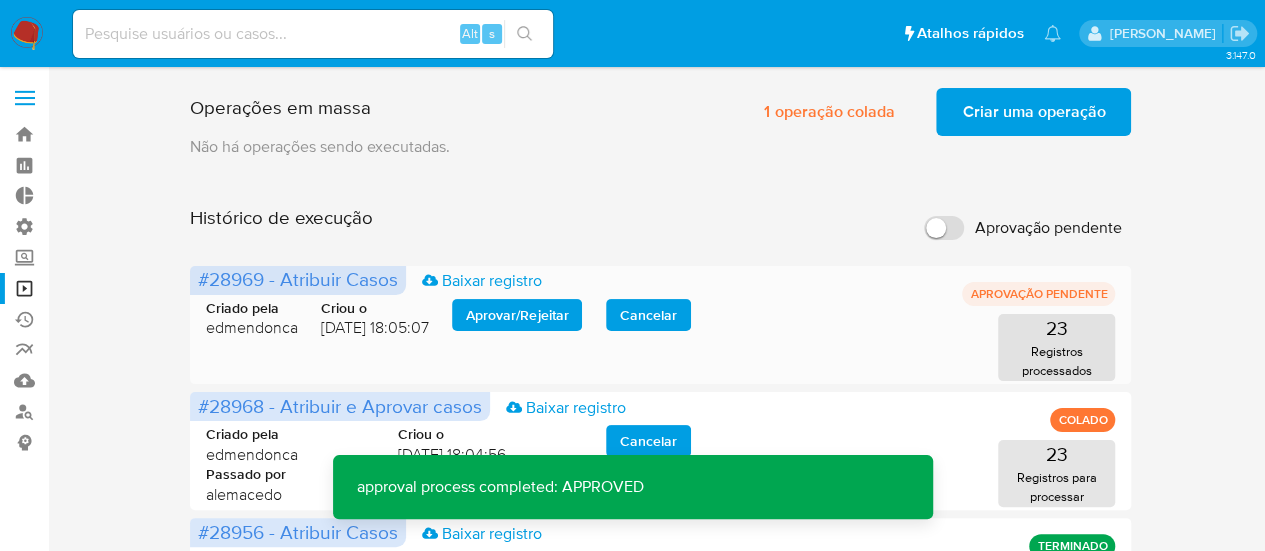 click on "Aprovar  /  Rejeitar" at bounding box center (517, 315) 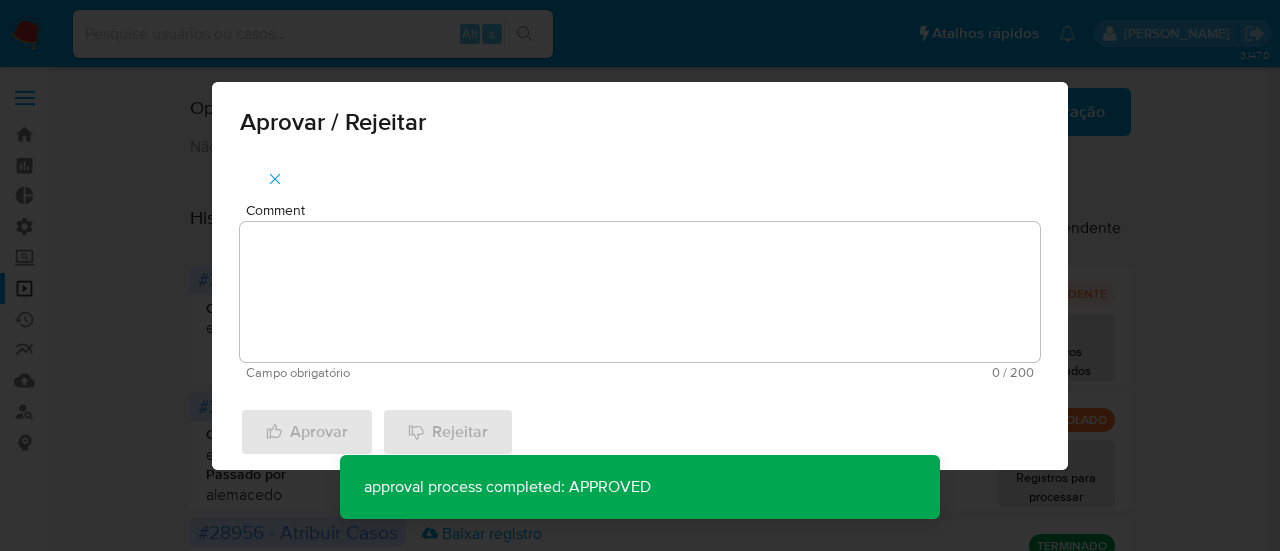 click on "Comment" at bounding box center [640, 292] 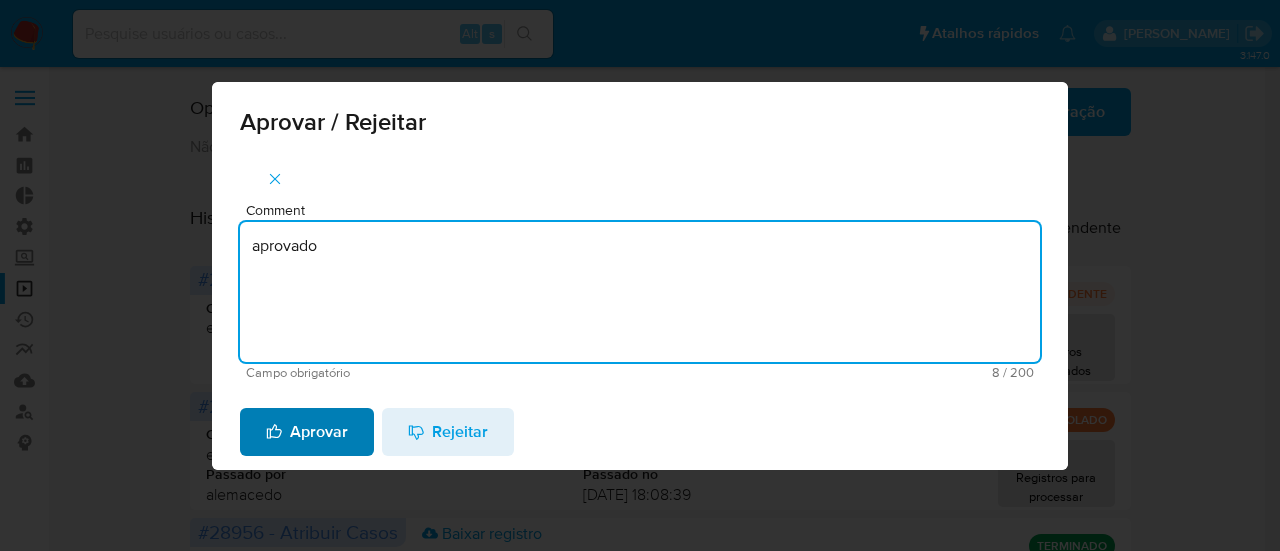 type on "aprovado" 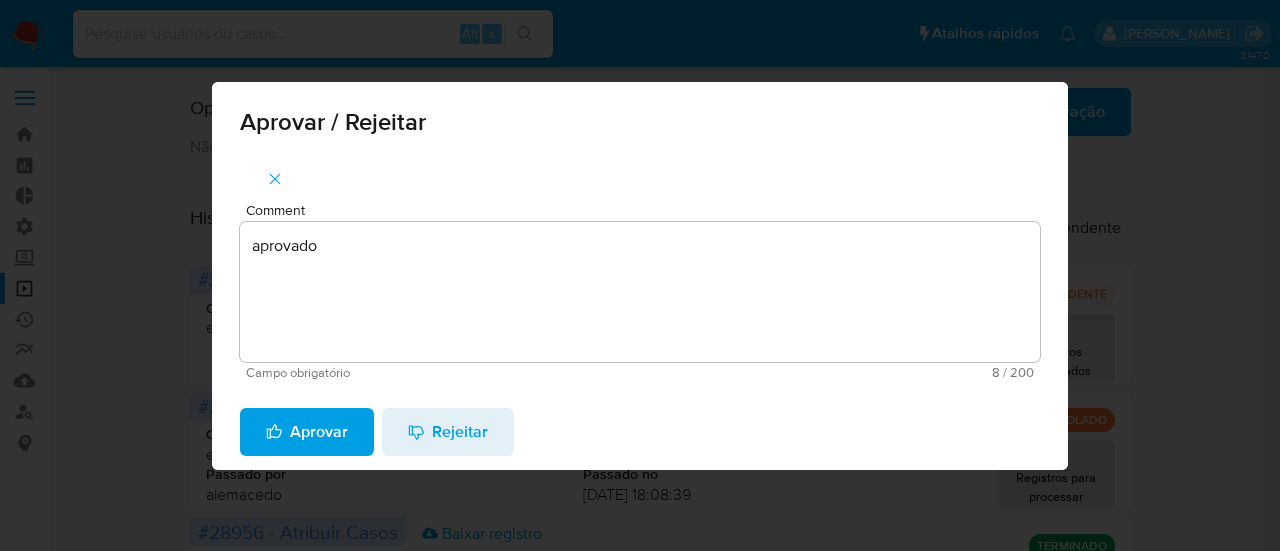 click on "Aprovar" at bounding box center (307, 432) 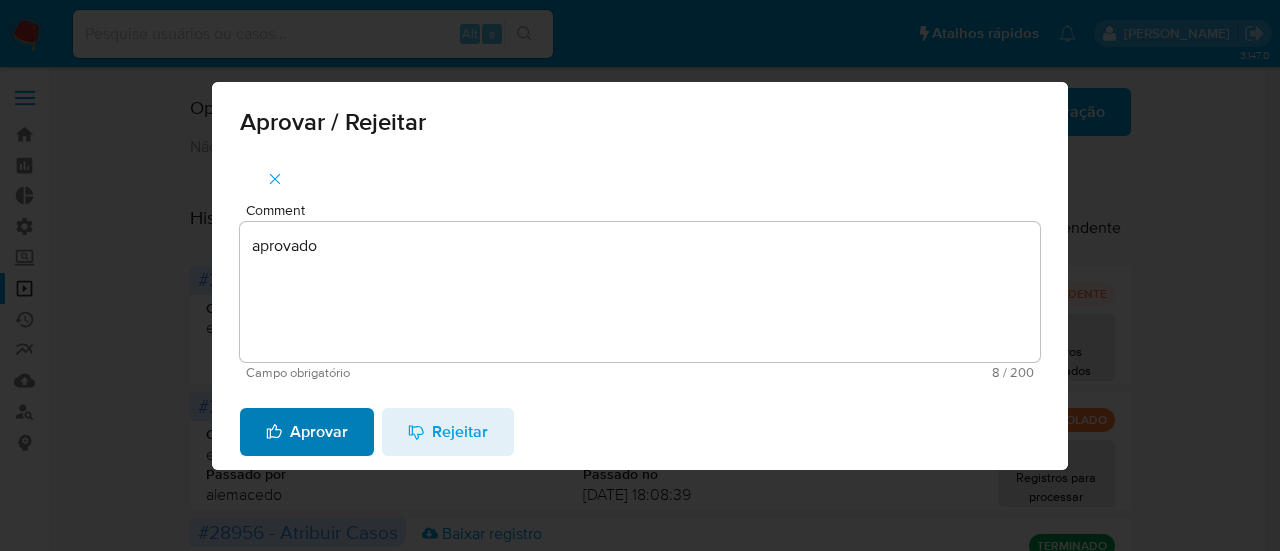 type 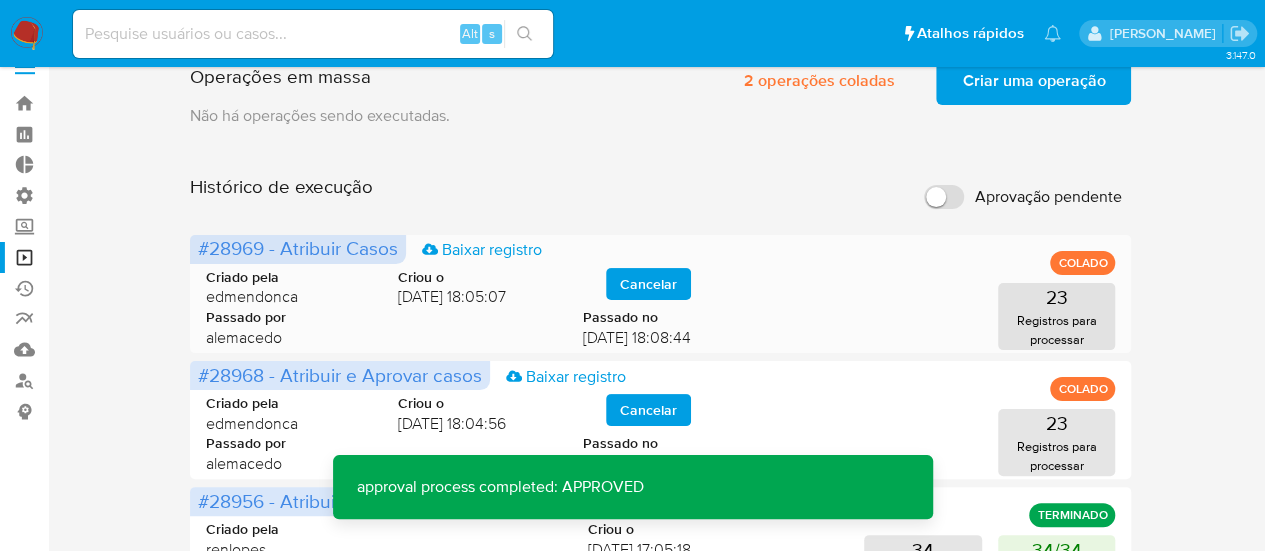 scroll, scrollTop: 0, scrollLeft: 0, axis: both 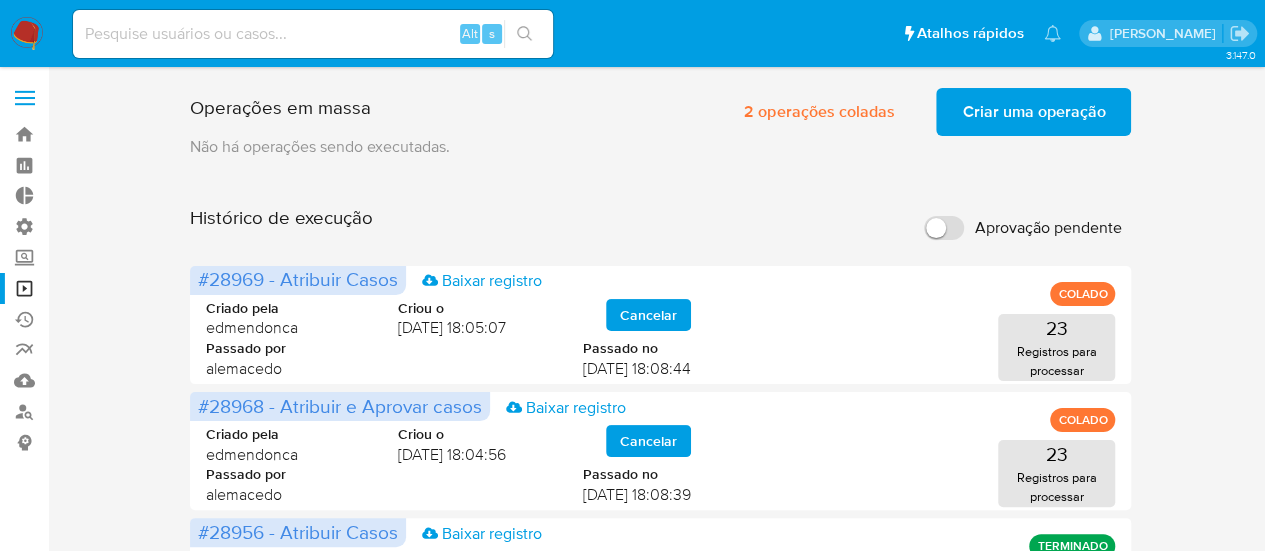 click at bounding box center [313, 34] 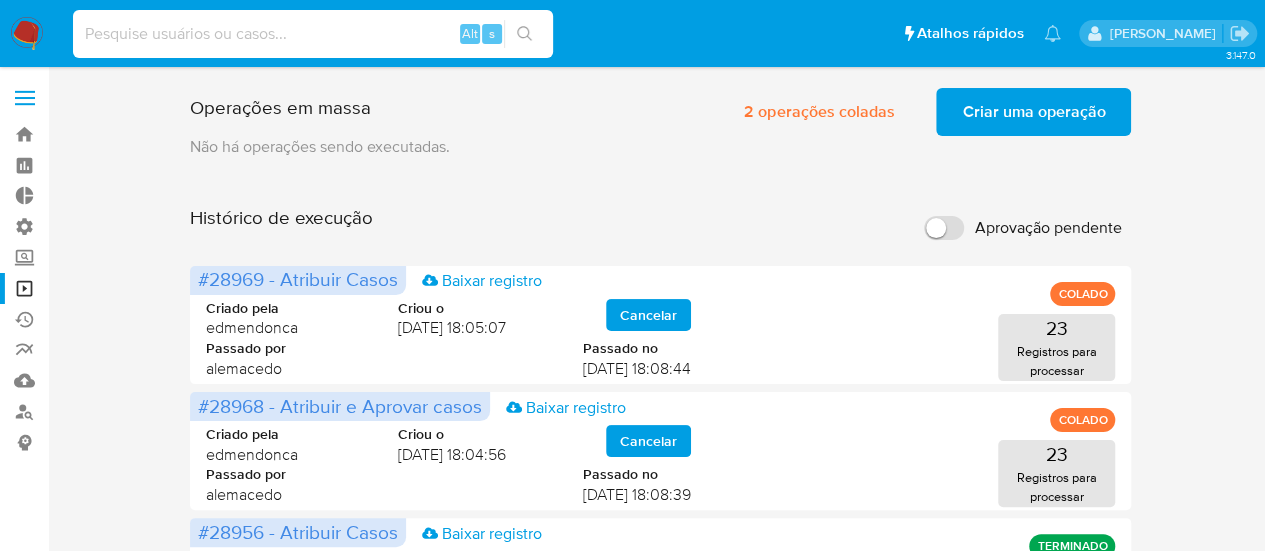 paste on "169423364" 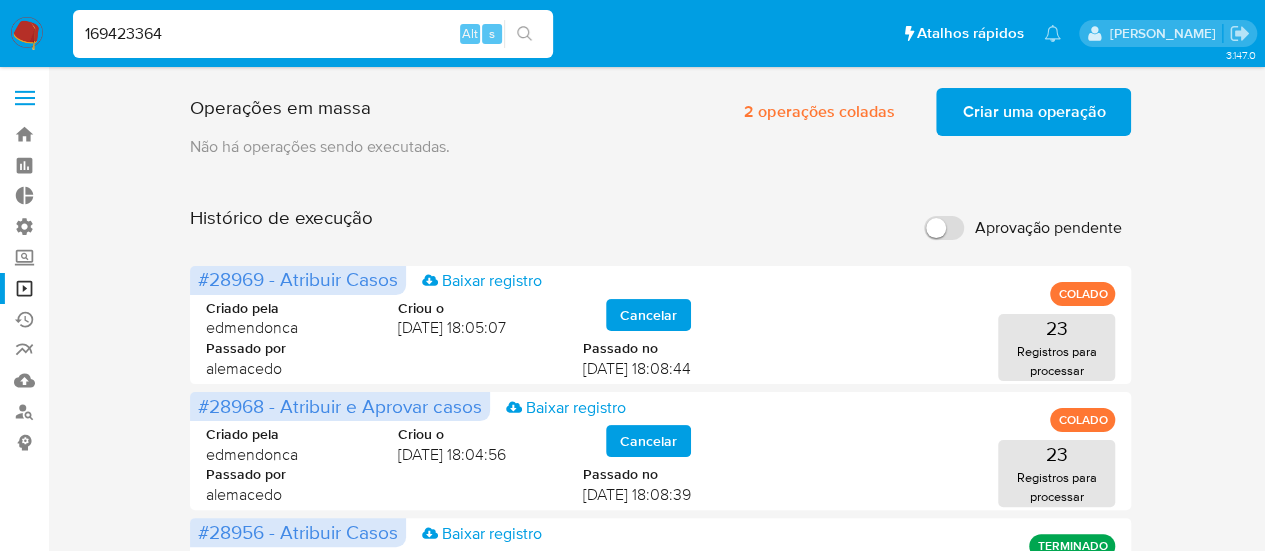 type on "169423364" 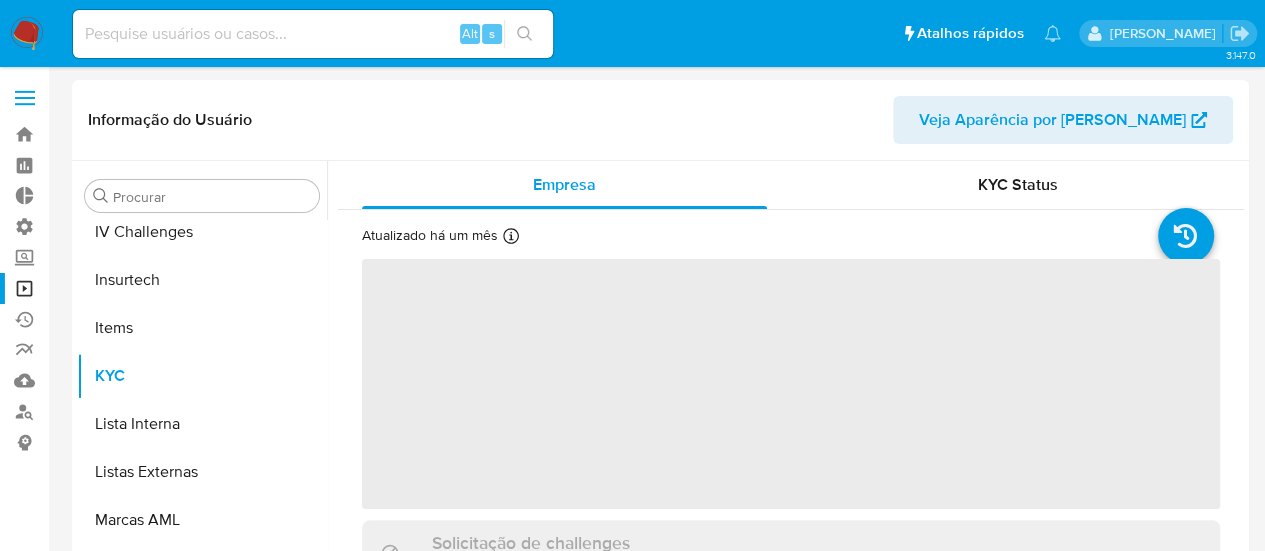 scroll, scrollTop: 845, scrollLeft: 0, axis: vertical 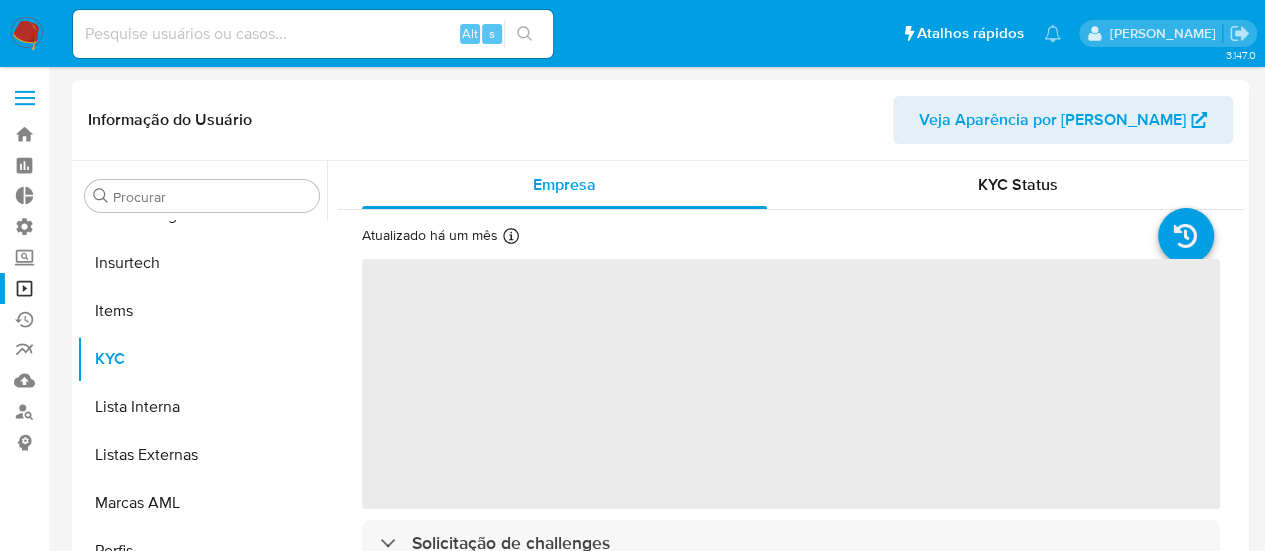 select on "10" 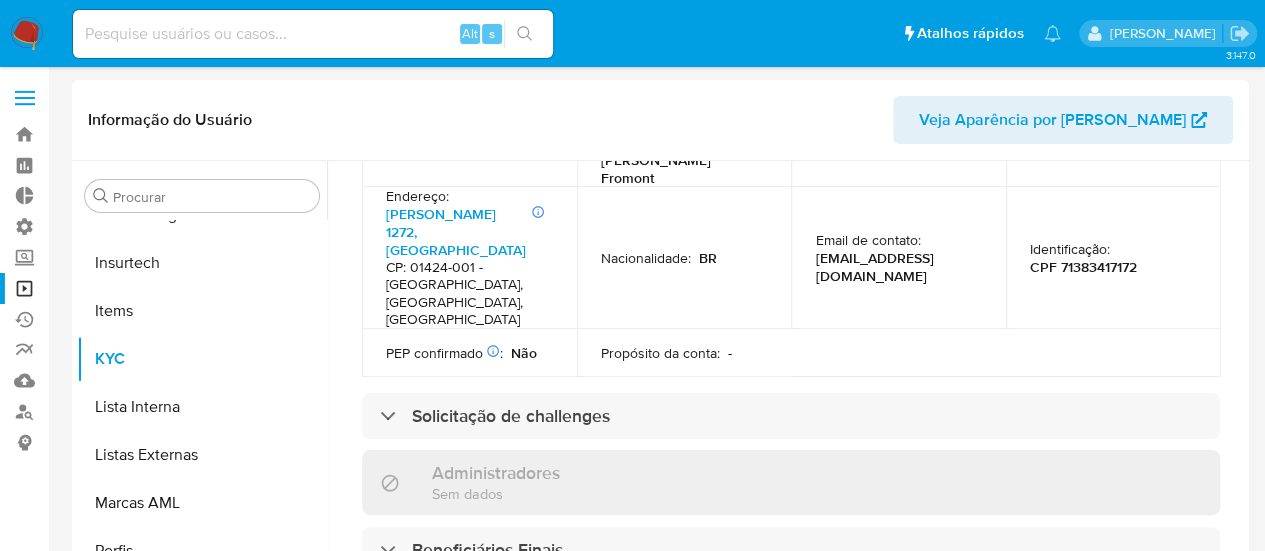 scroll, scrollTop: 1251, scrollLeft: 0, axis: vertical 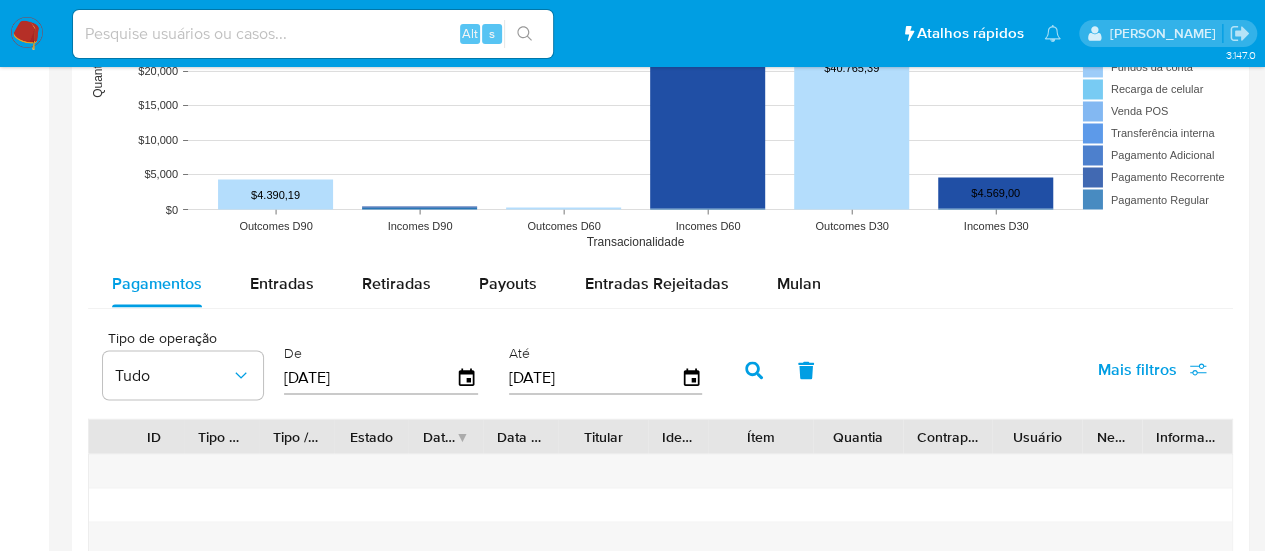 click 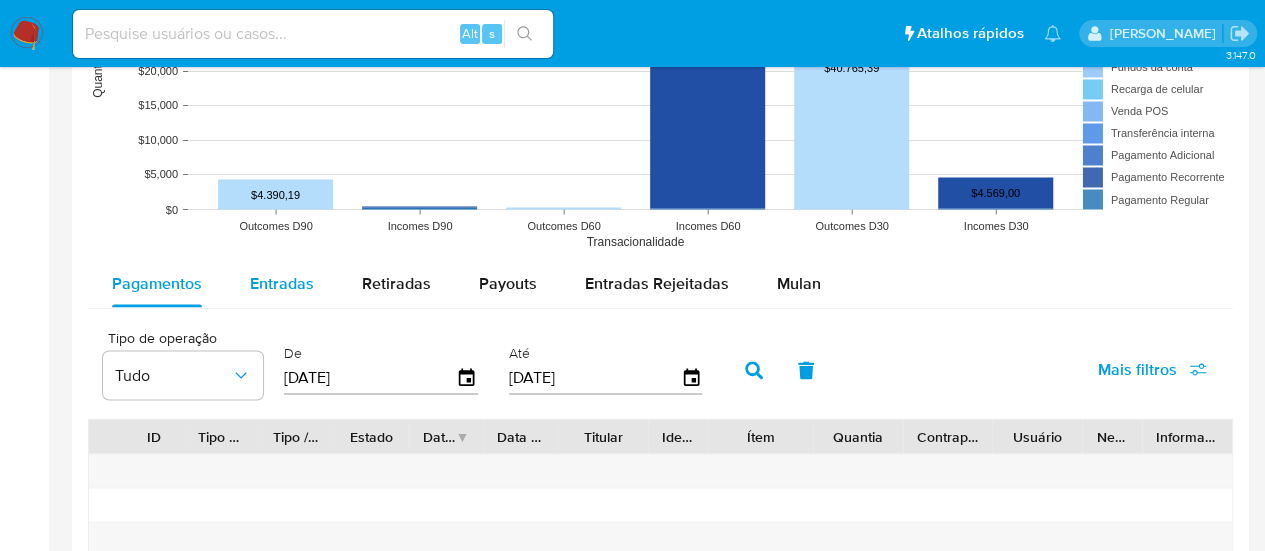 click on "Entradas" at bounding box center (282, 282) 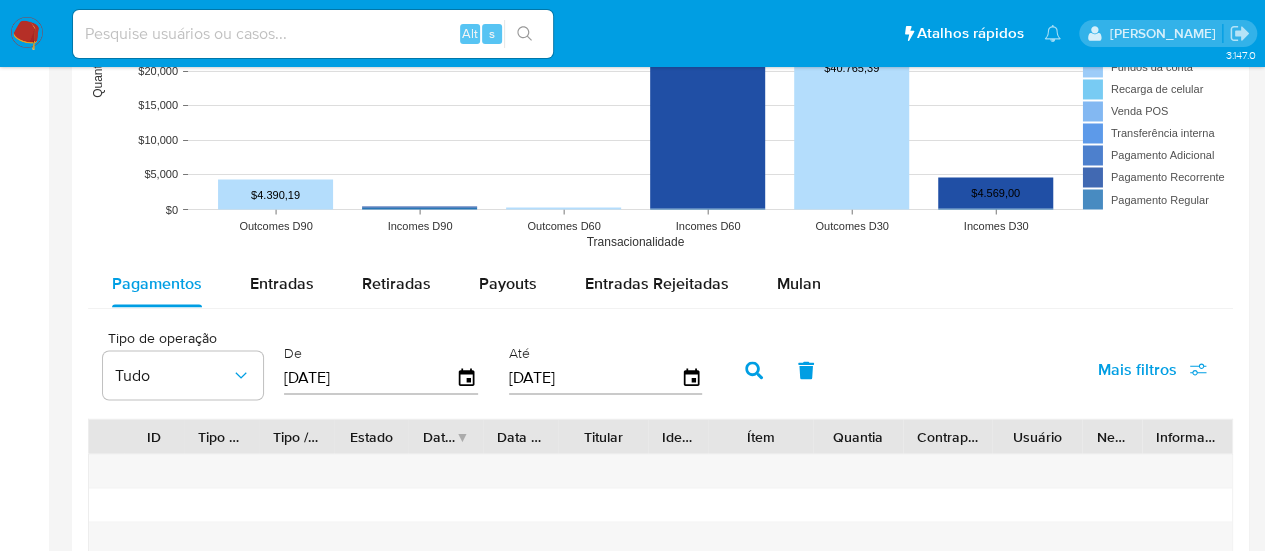 select on "10" 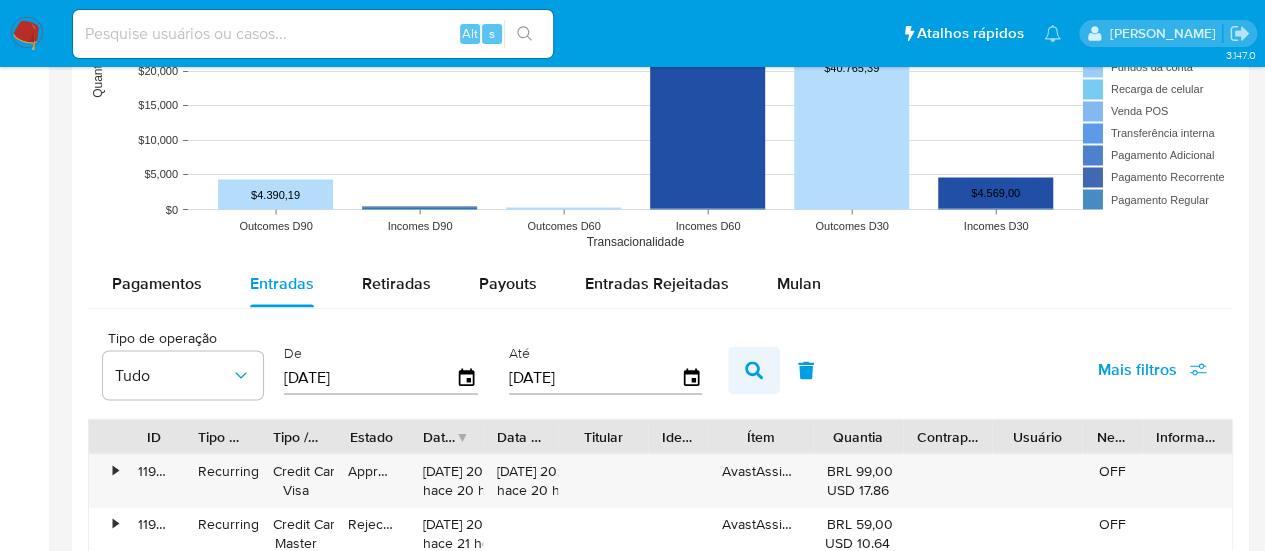 click at bounding box center [754, 370] 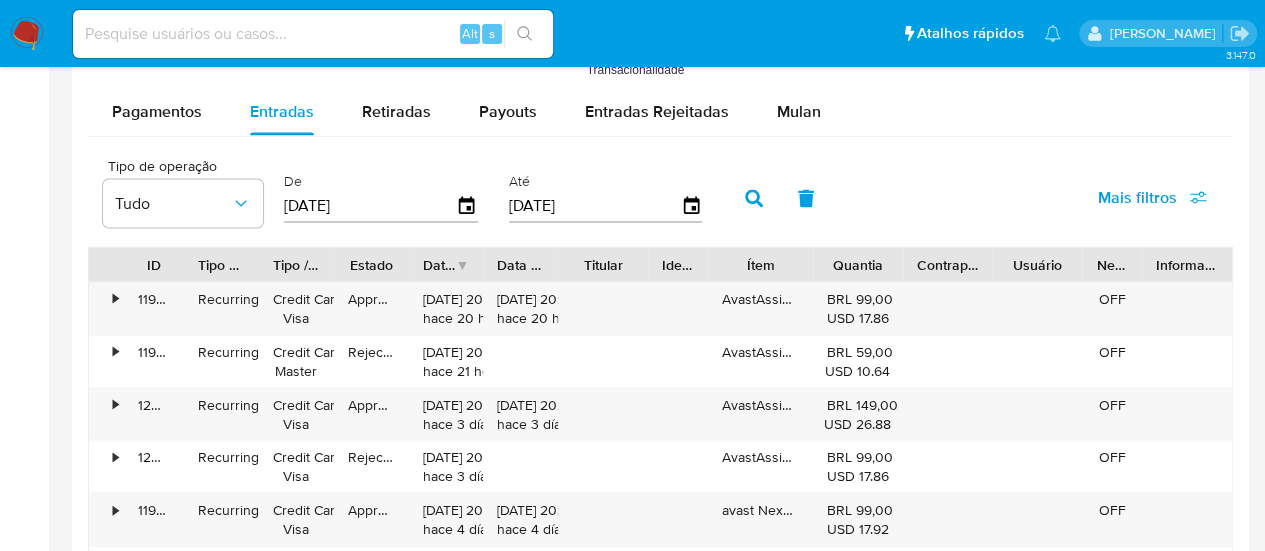 scroll, scrollTop: 1900, scrollLeft: 0, axis: vertical 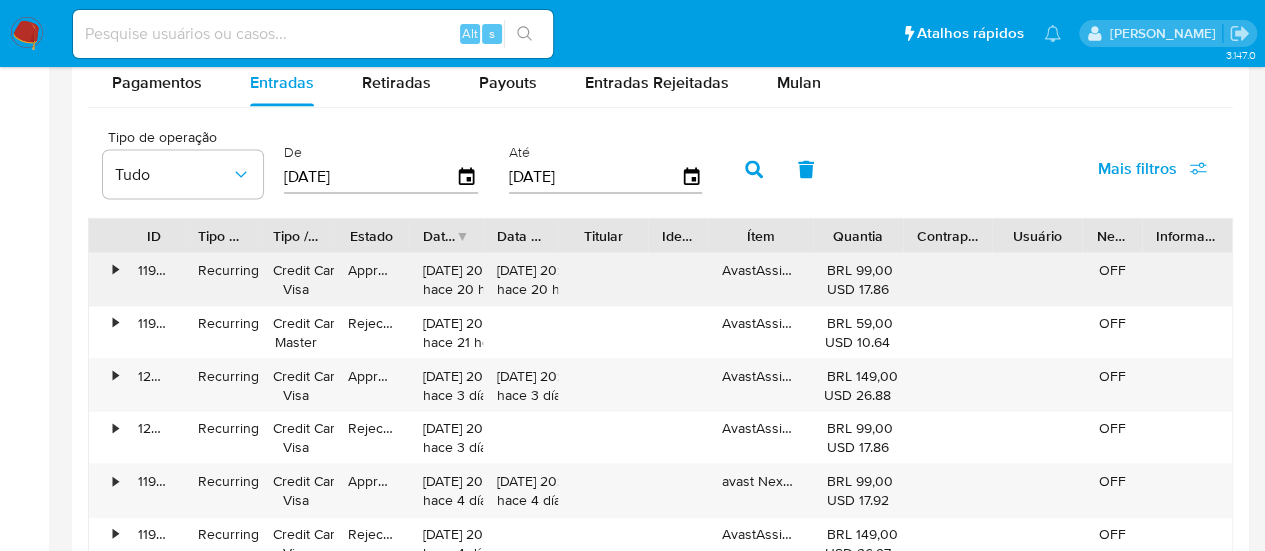 click on "•" at bounding box center [115, 270] 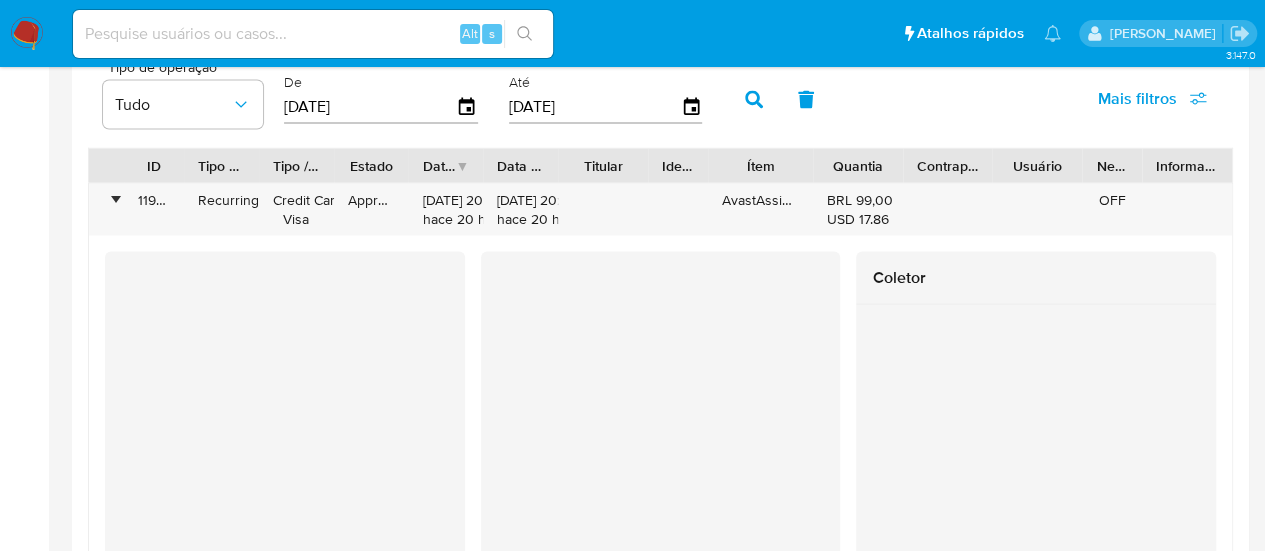 scroll, scrollTop: 2000, scrollLeft: 0, axis: vertical 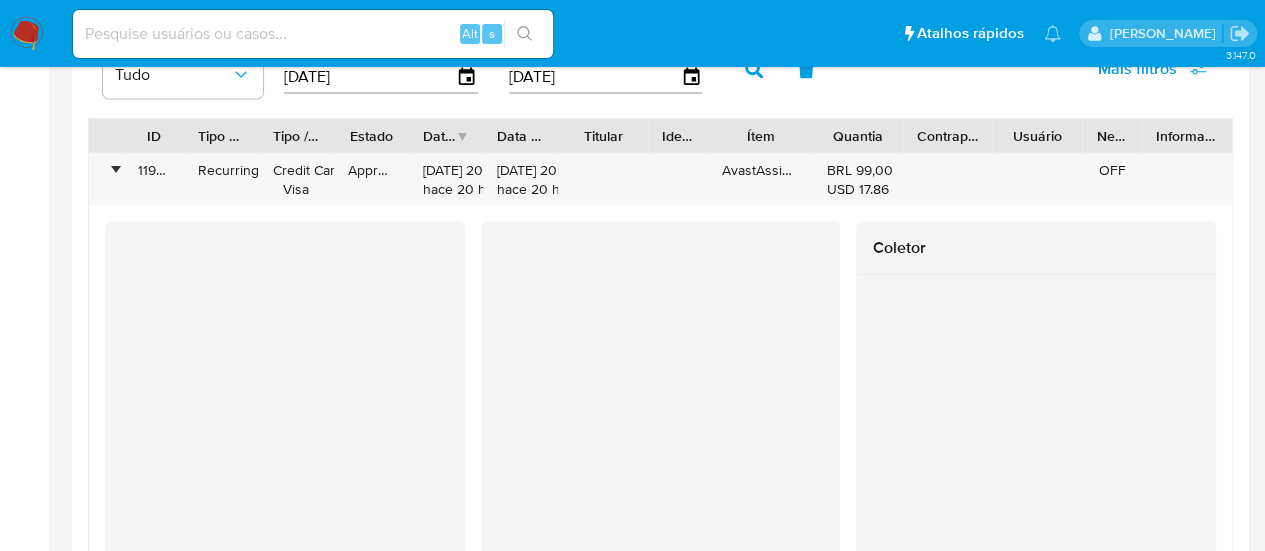 click at bounding box center (661, 390) 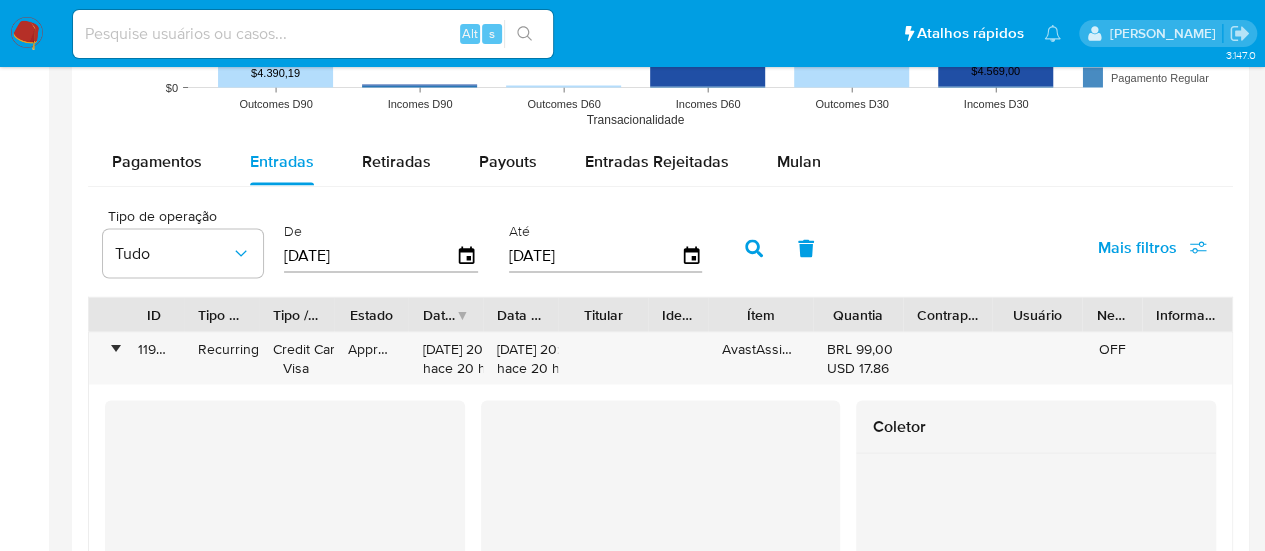 scroll, scrollTop: 1717, scrollLeft: 0, axis: vertical 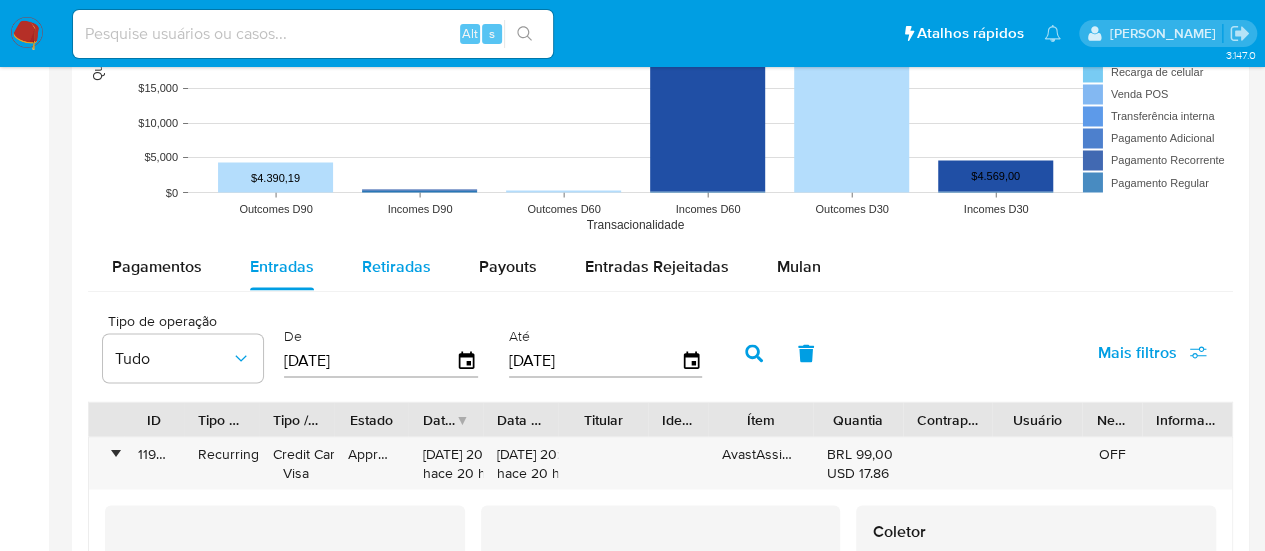 click on "Retiradas" at bounding box center (396, 265) 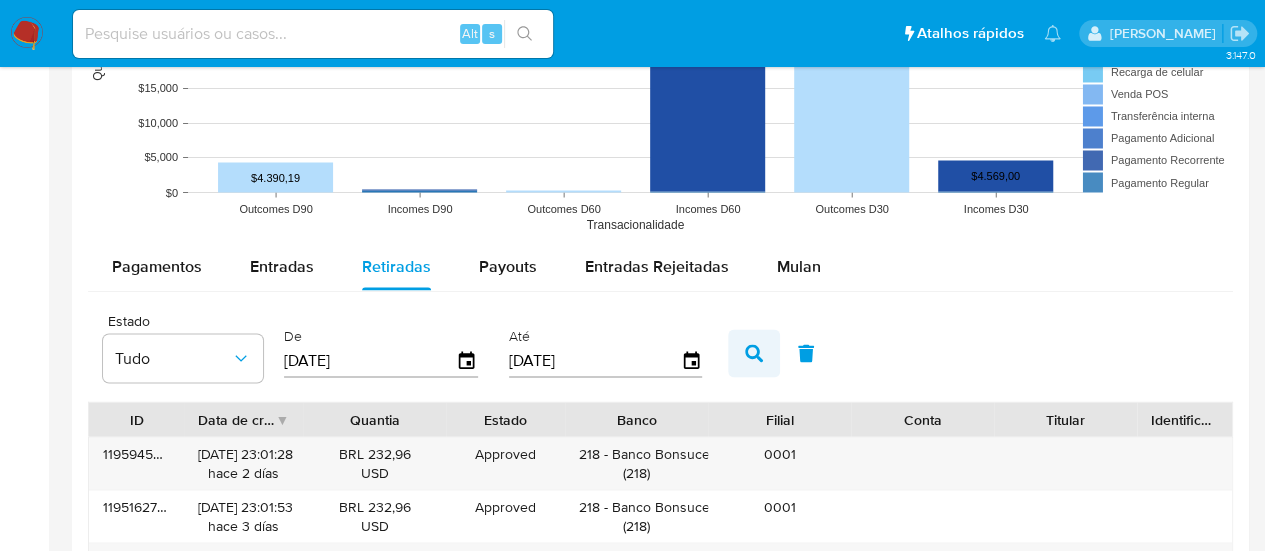 click at bounding box center (754, 353) 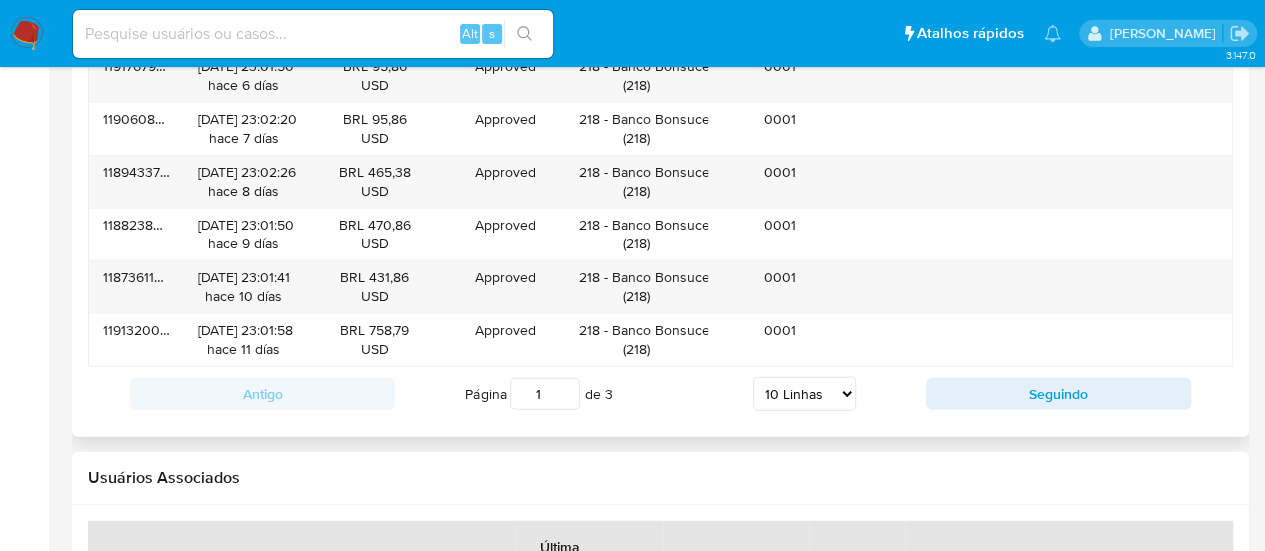scroll, scrollTop: 2317, scrollLeft: 0, axis: vertical 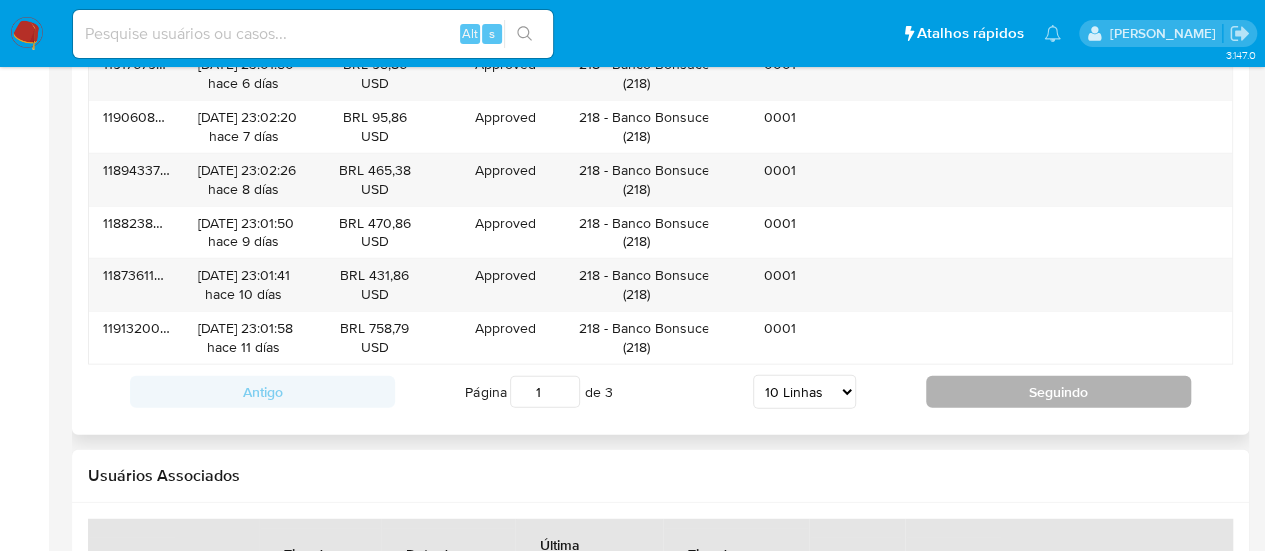 click on "Seguindo" at bounding box center (1058, 392) 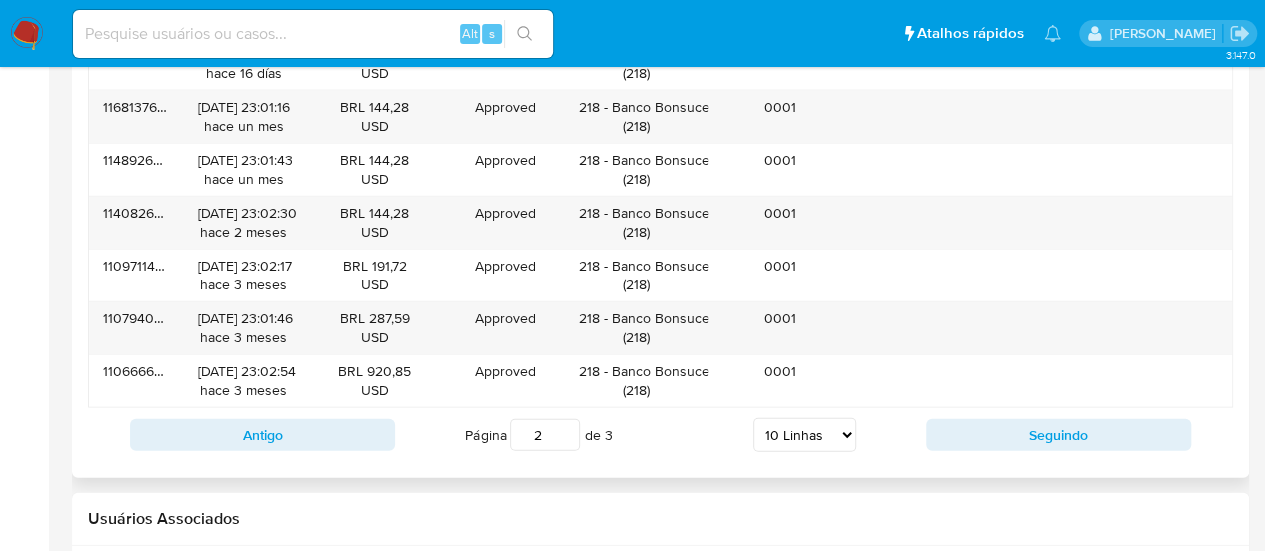 scroll, scrollTop: 2317, scrollLeft: 0, axis: vertical 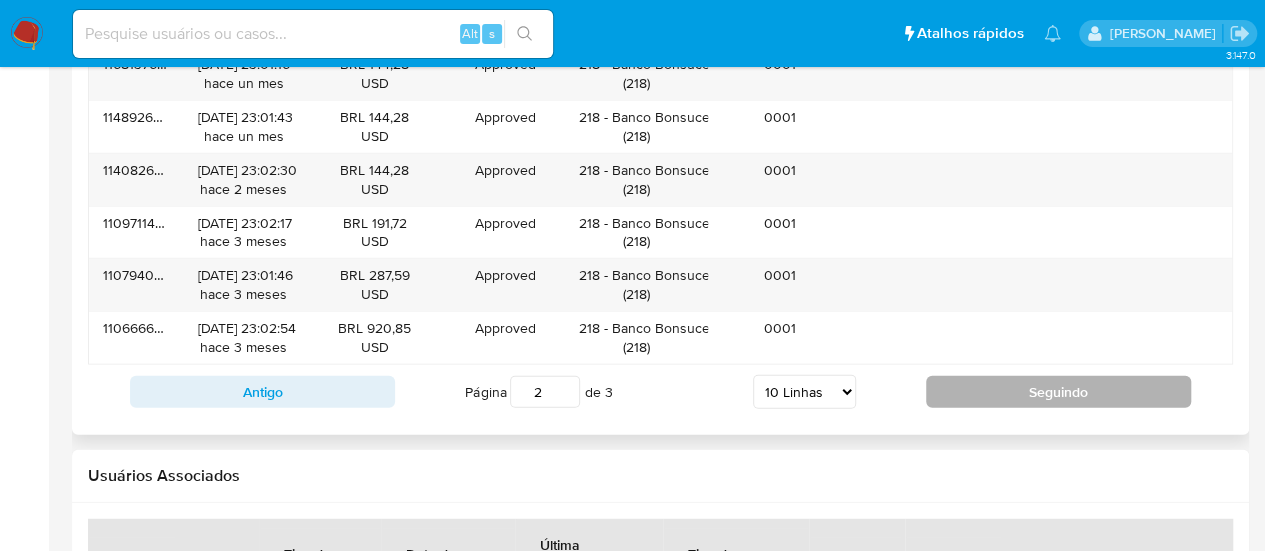 click on "Seguindo" at bounding box center (1058, 392) 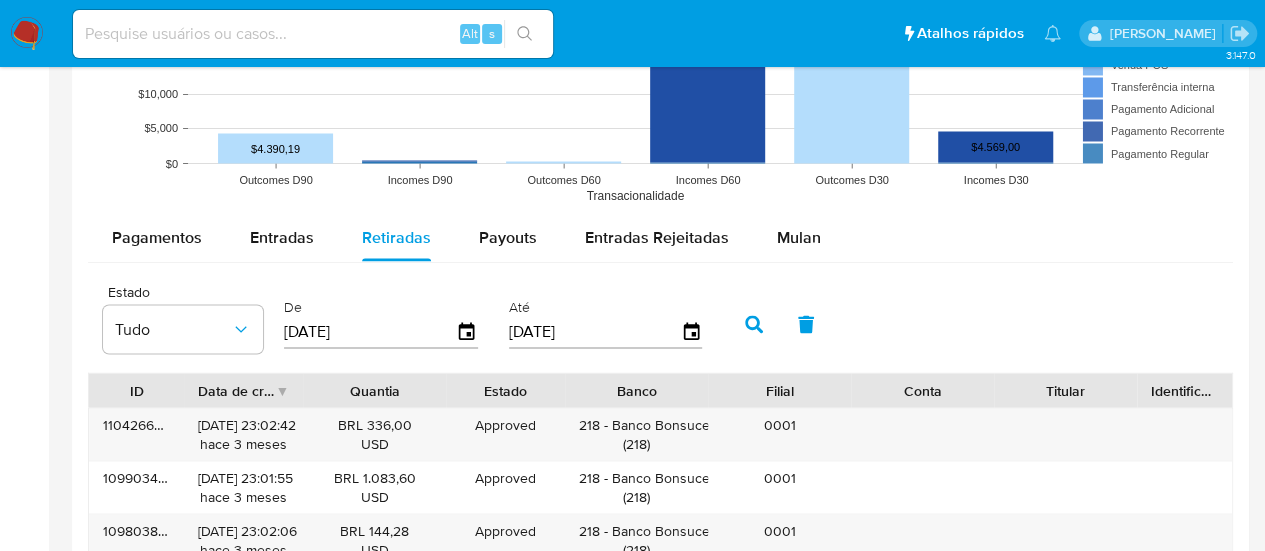 scroll, scrollTop: 1717, scrollLeft: 0, axis: vertical 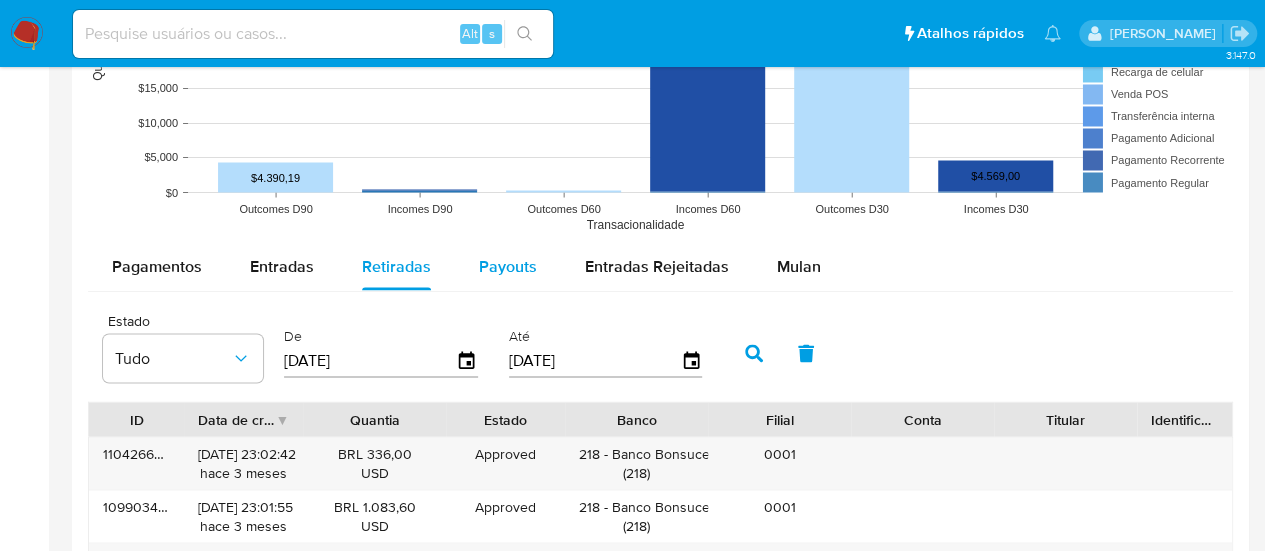 click on "Payouts" at bounding box center [508, 265] 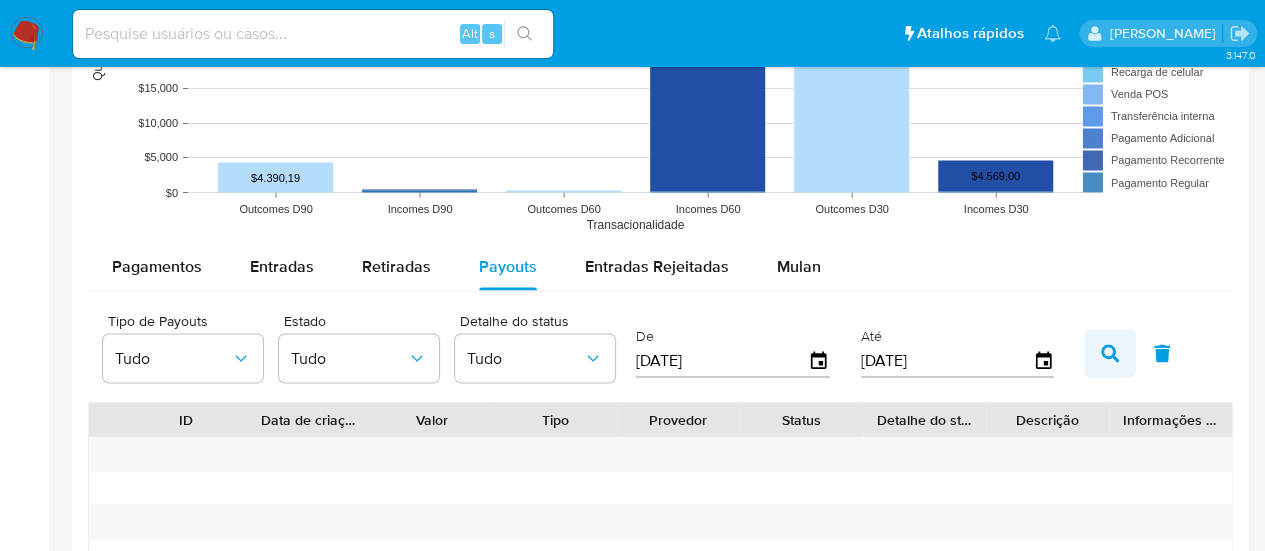click at bounding box center [1110, 353] 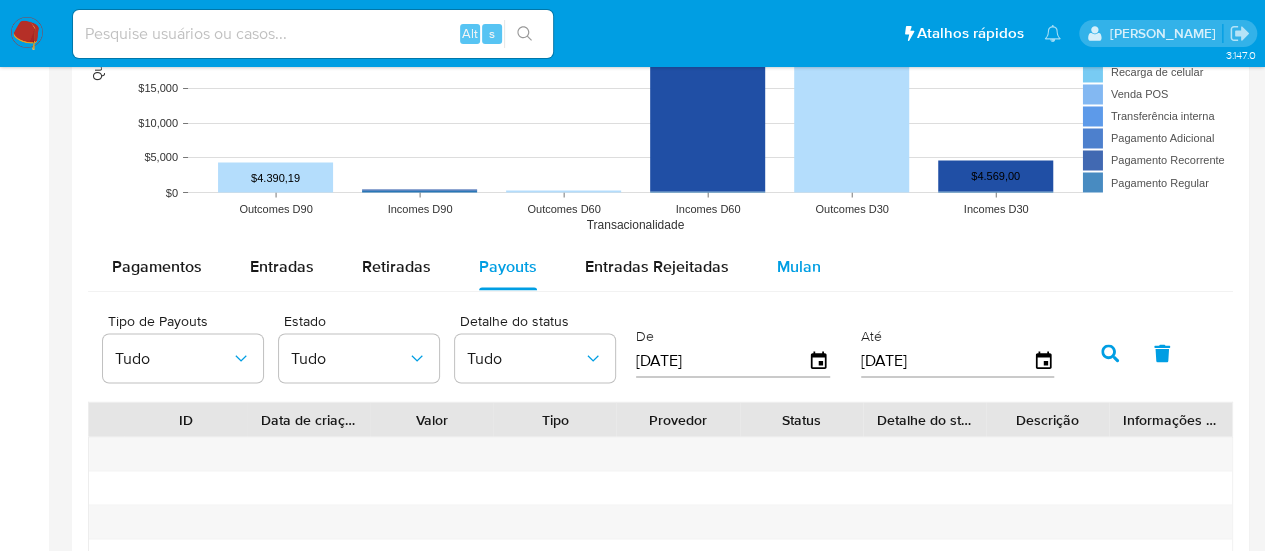 click on "Mulan" at bounding box center (799, 265) 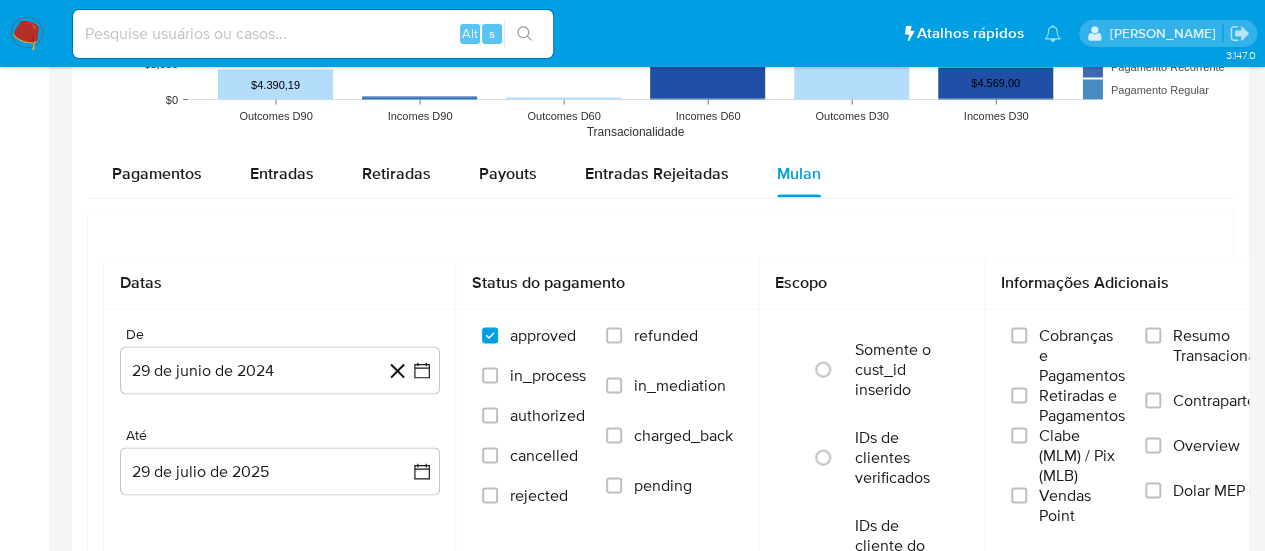 scroll, scrollTop: 1817, scrollLeft: 0, axis: vertical 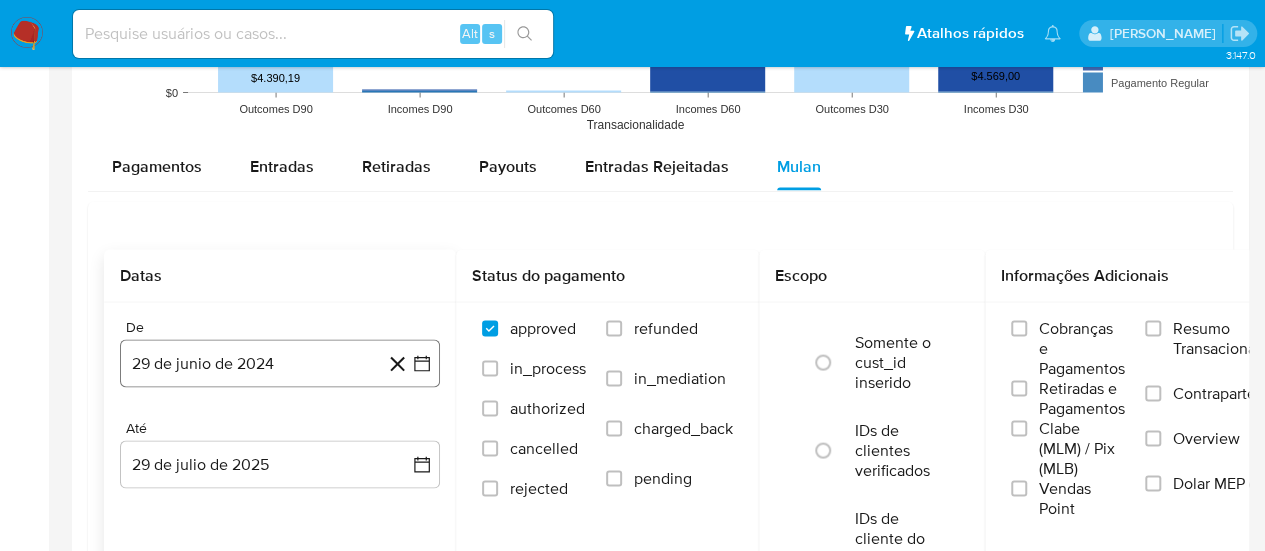 click 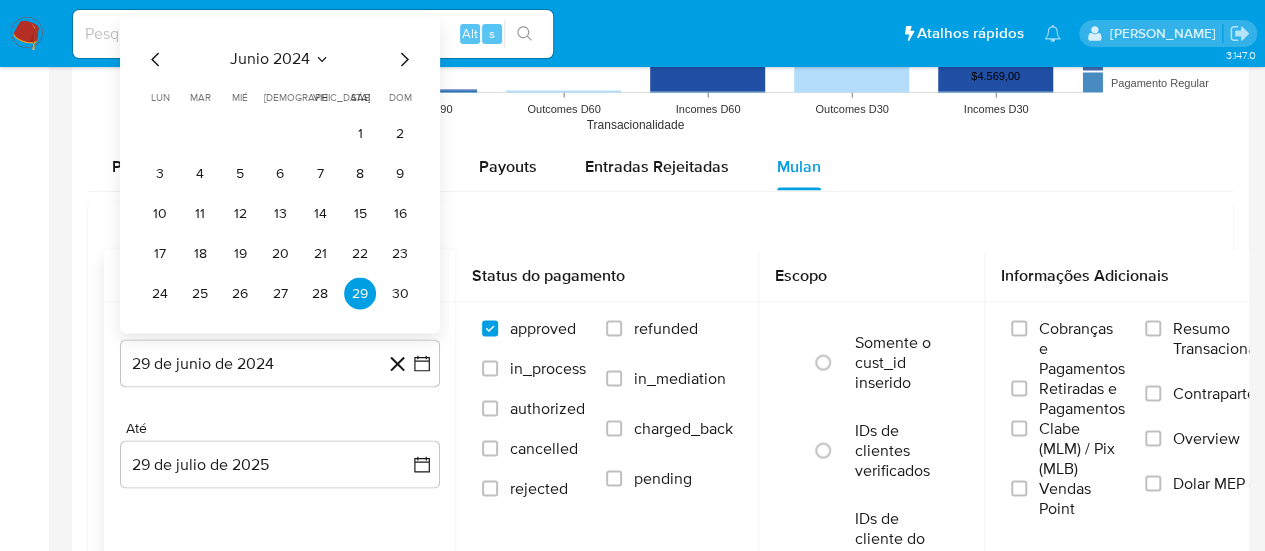 click on "junio 2024" at bounding box center (270, 59) 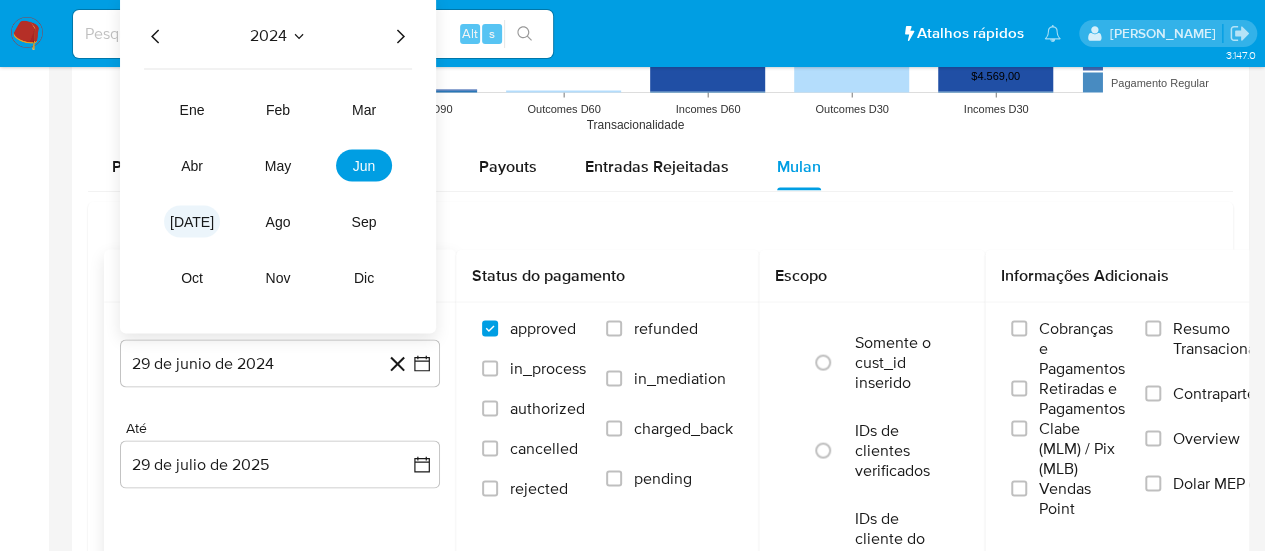 click on "[DATE]" at bounding box center (192, 221) 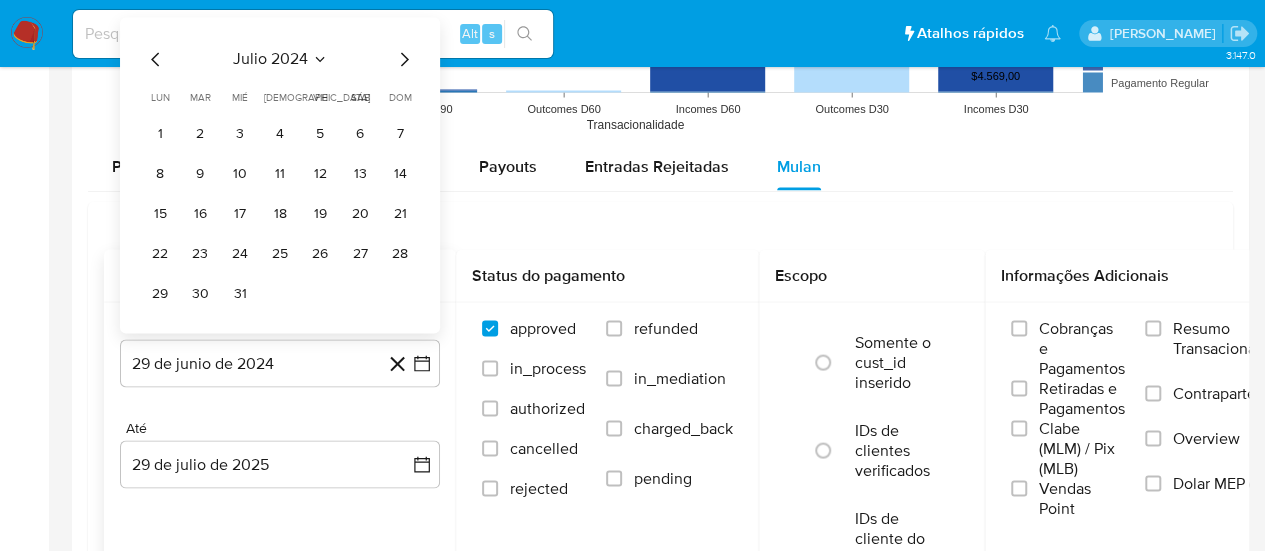 click 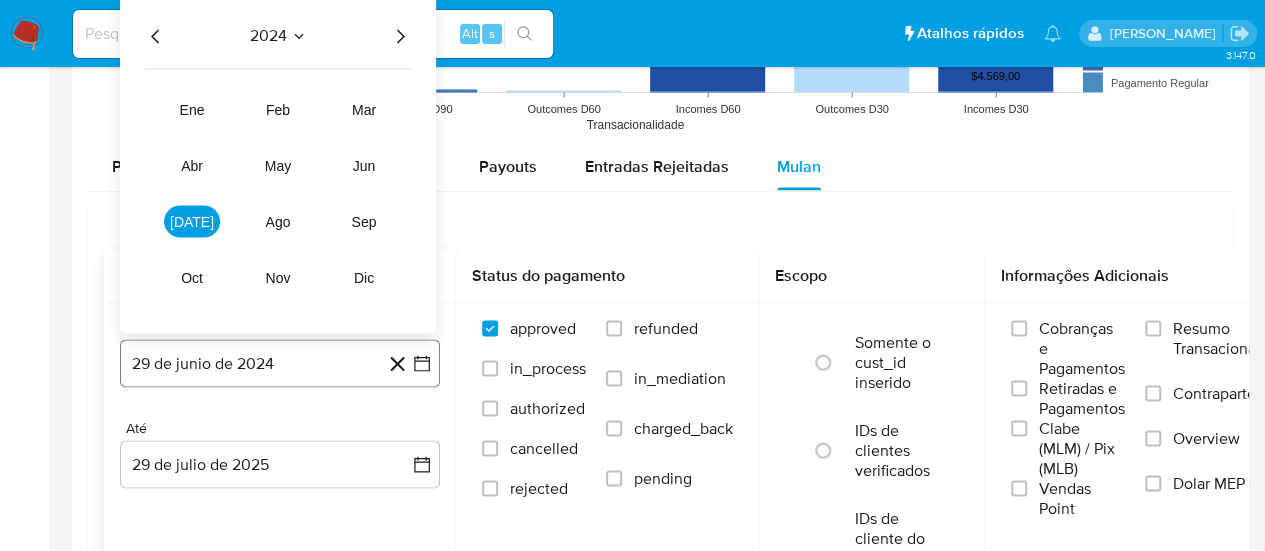 click on "29 de junio de 2024" at bounding box center (280, 363) 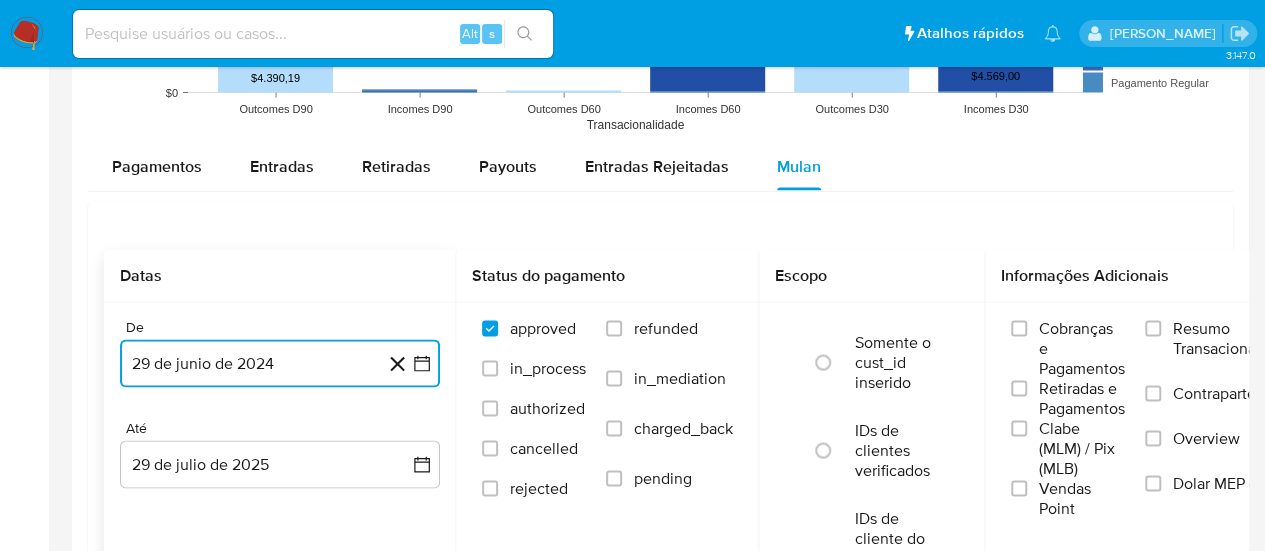 click 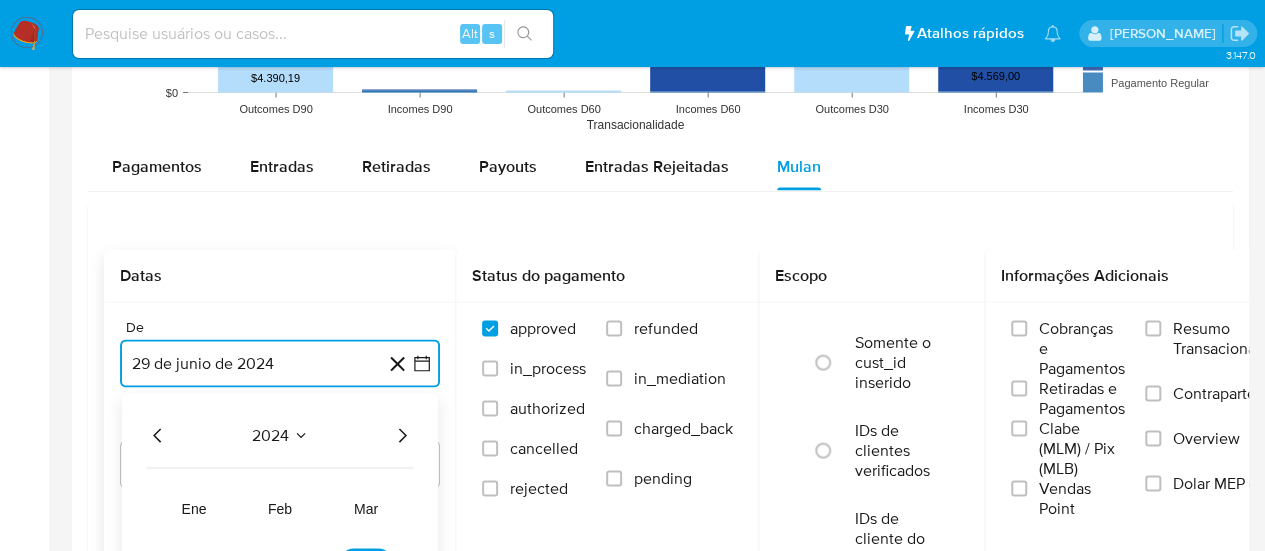 click on "29 de junio de 2024" at bounding box center [280, 363] 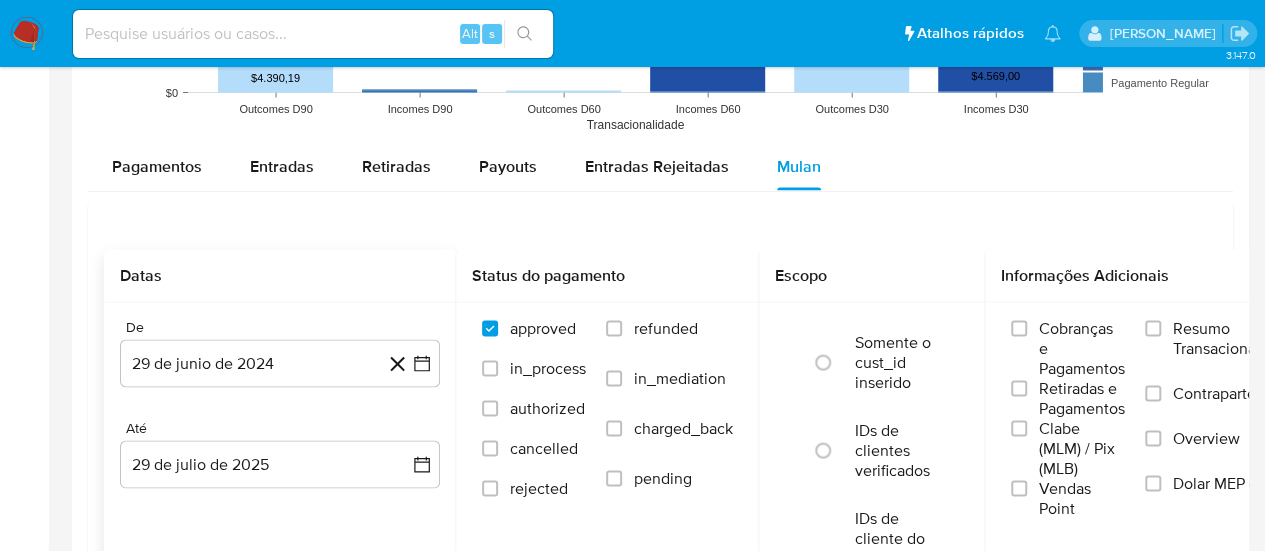 click 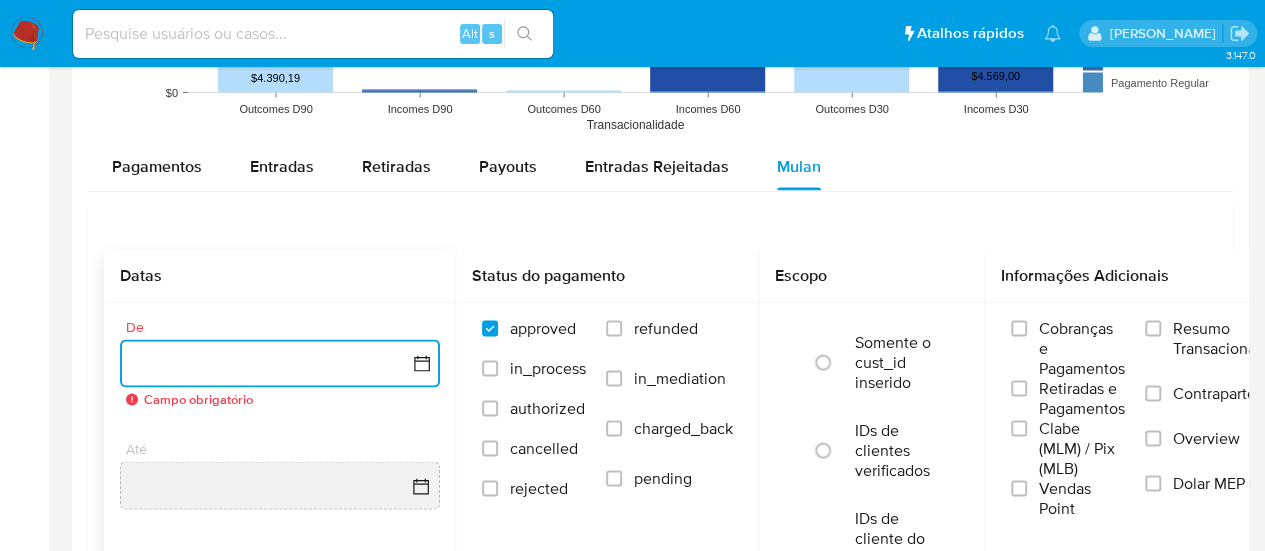 click at bounding box center [280, 363] 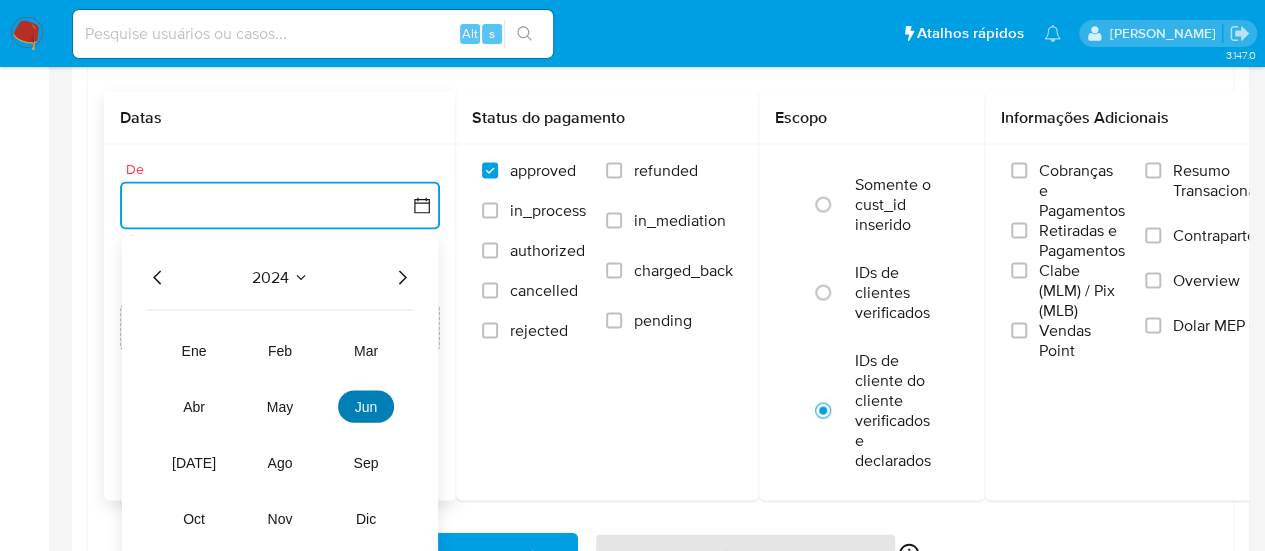 scroll, scrollTop: 2017, scrollLeft: 0, axis: vertical 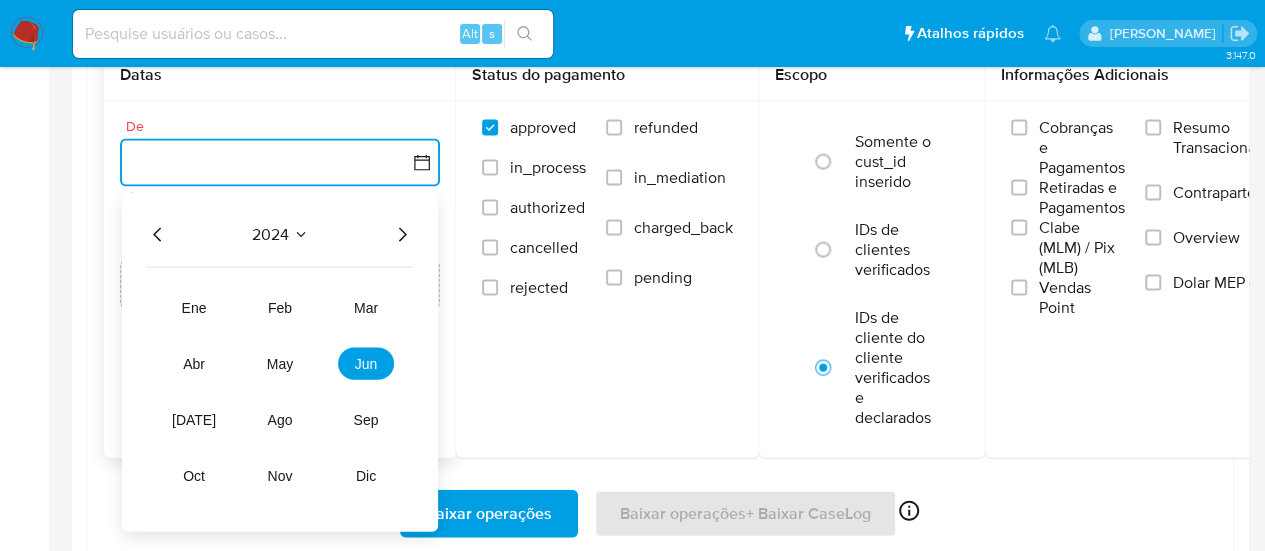 click 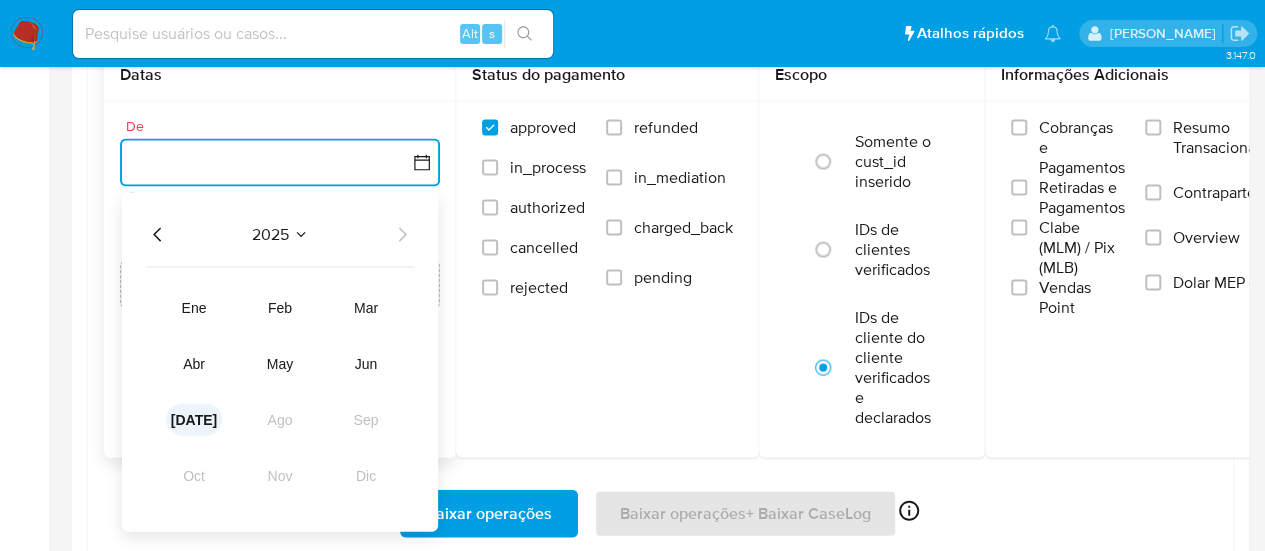 click on "[DATE]" at bounding box center (194, 420) 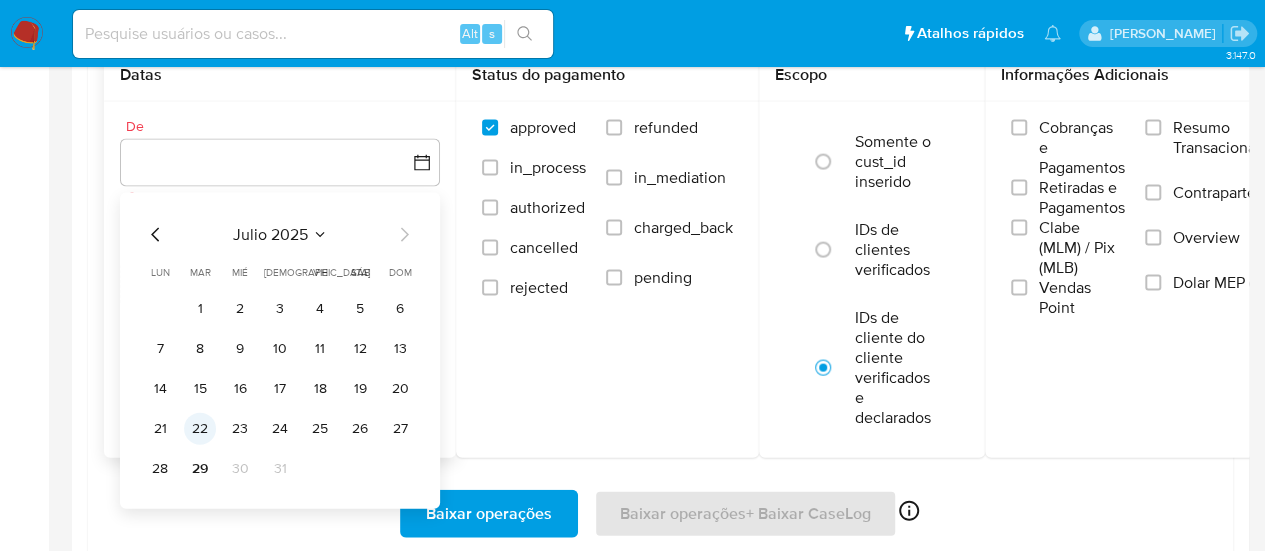 click on "22" at bounding box center [200, 429] 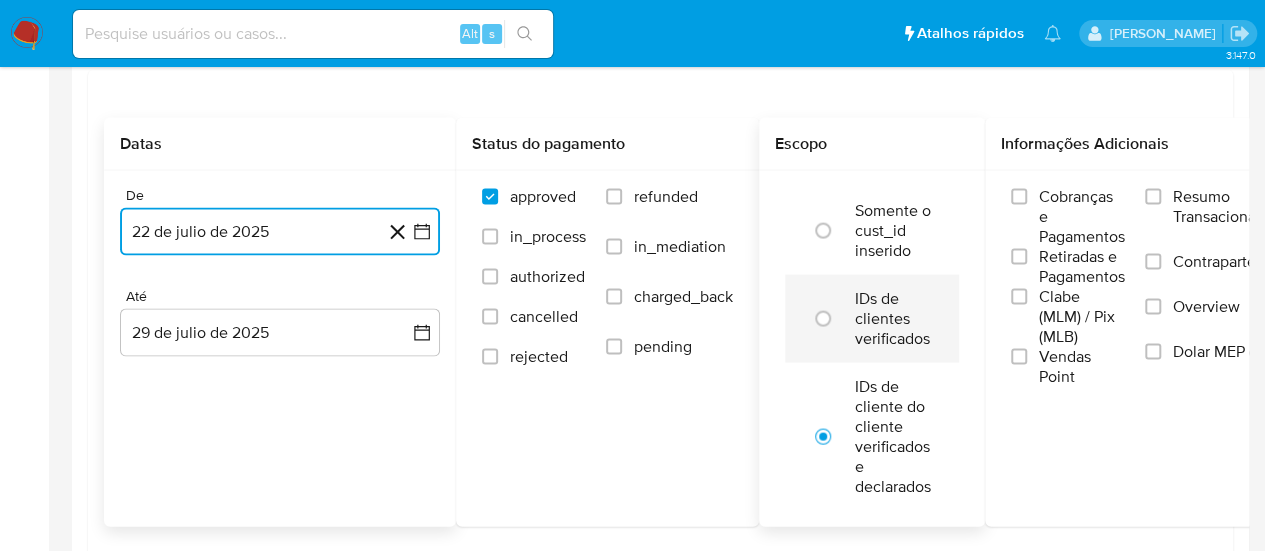 scroll, scrollTop: 1917, scrollLeft: 0, axis: vertical 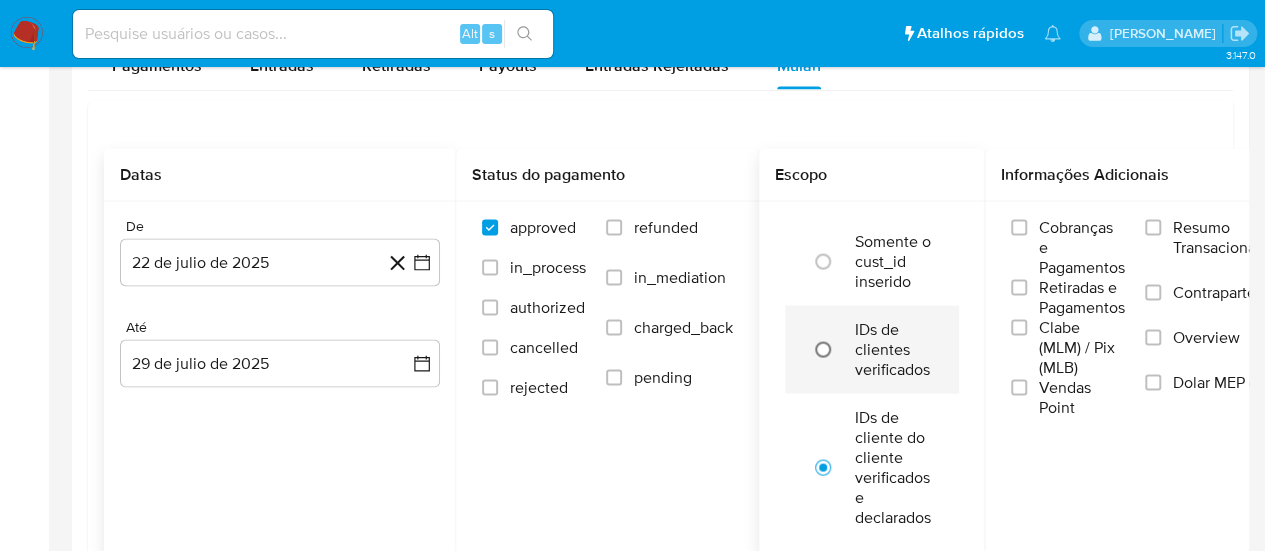 click at bounding box center [823, 350] 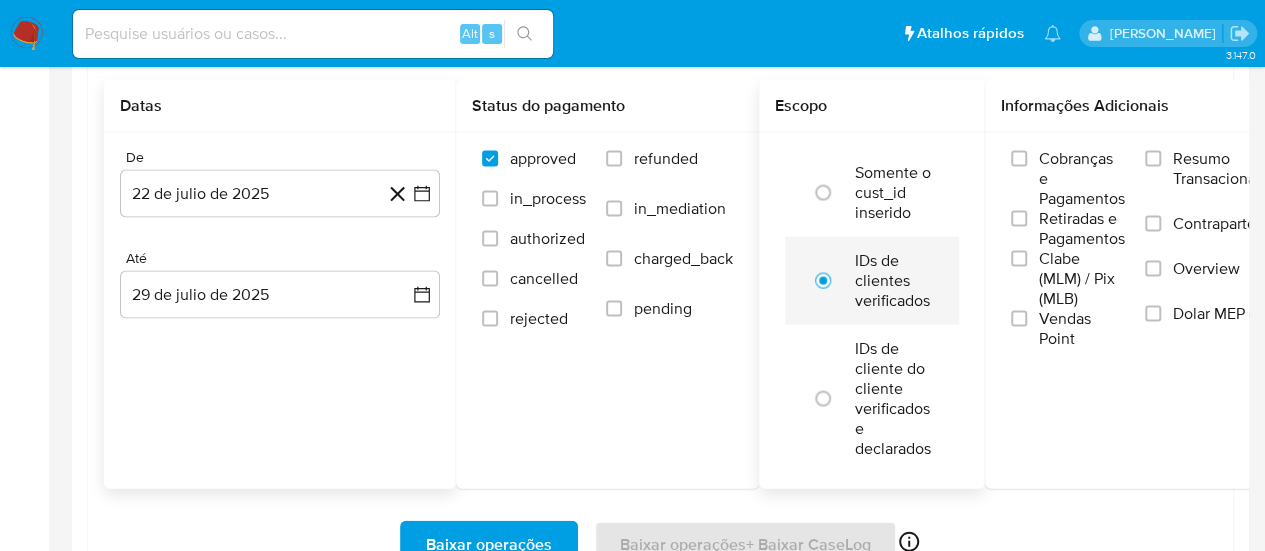 scroll, scrollTop: 2017, scrollLeft: 0, axis: vertical 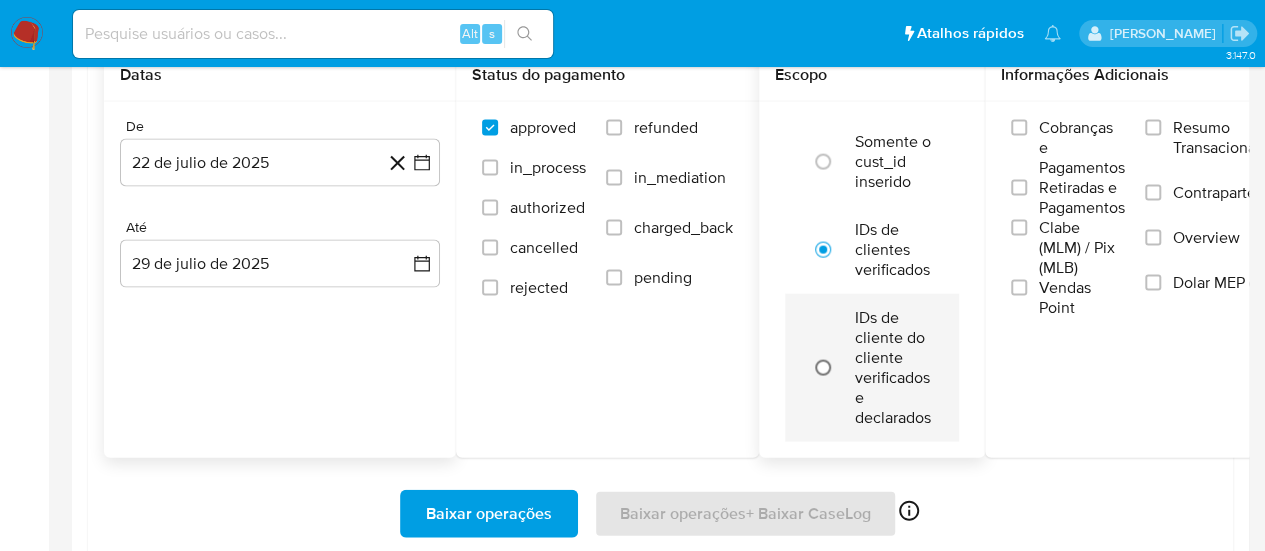 click at bounding box center [823, 368] 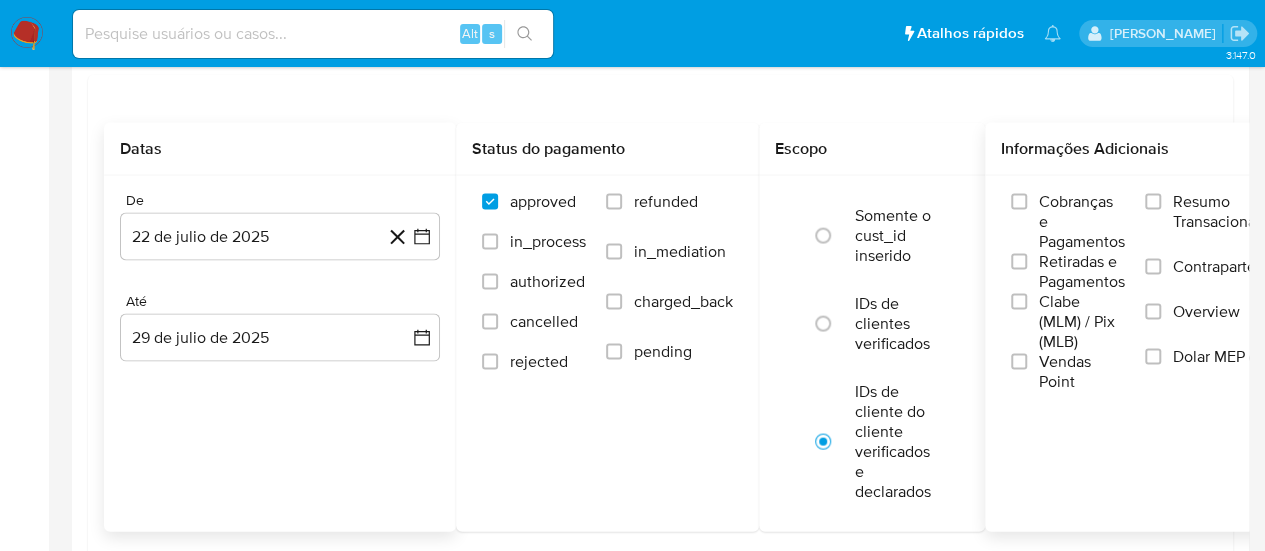 scroll, scrollTop: 1917, scrollLeft: 0, axis: vertical 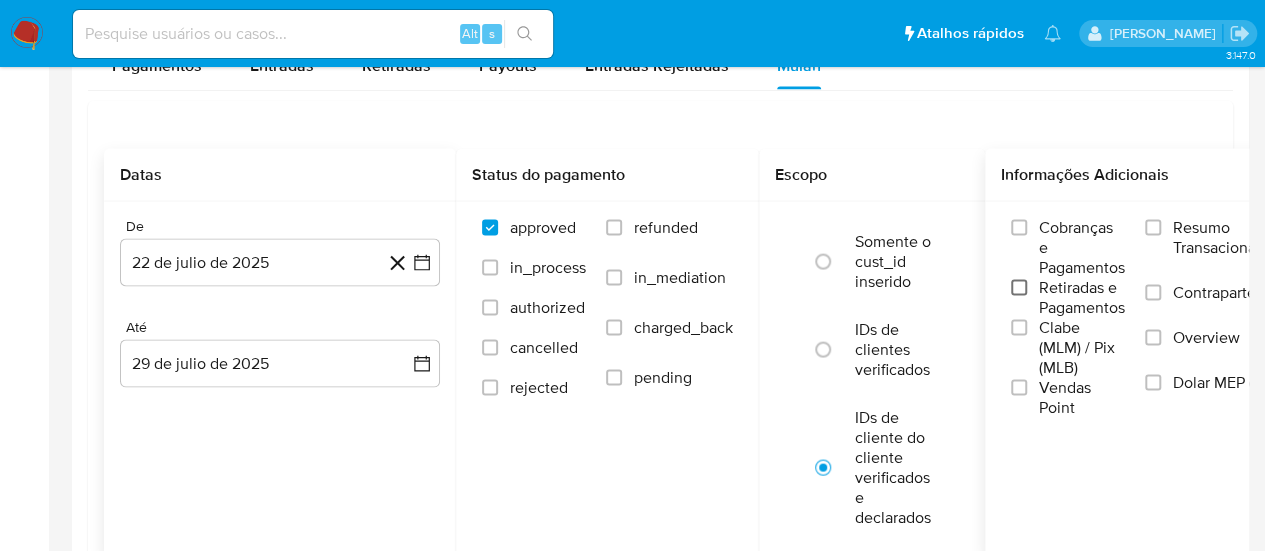 click on "Retiradas e Pagamentos" at bounding box center (1019, 288) 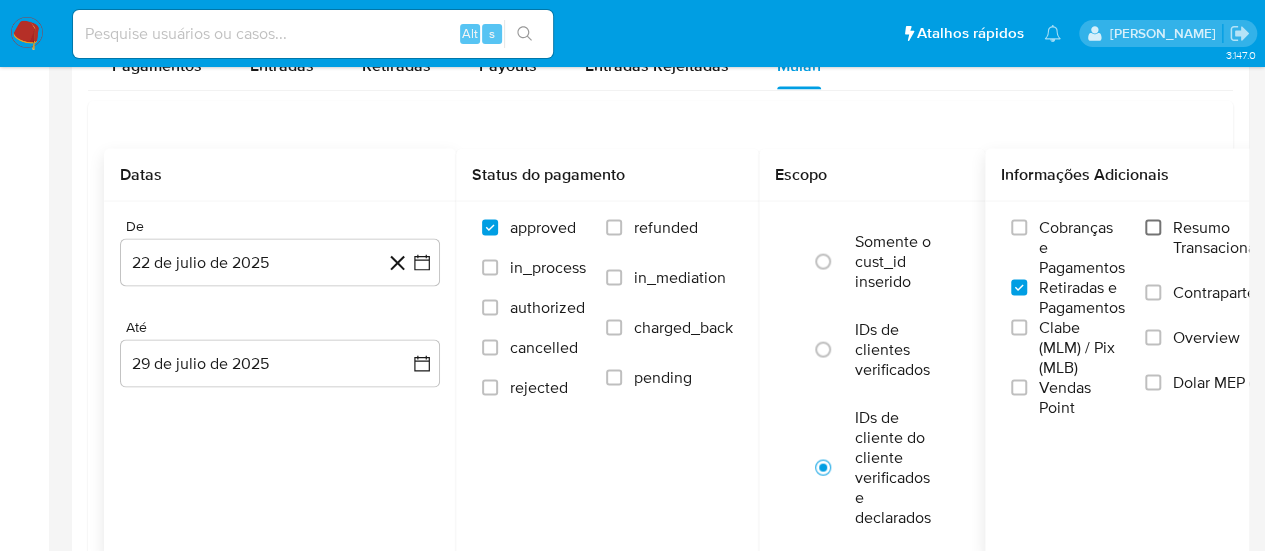 click on "Resumo Transacionalidade" at bounding box center (1153, 228) 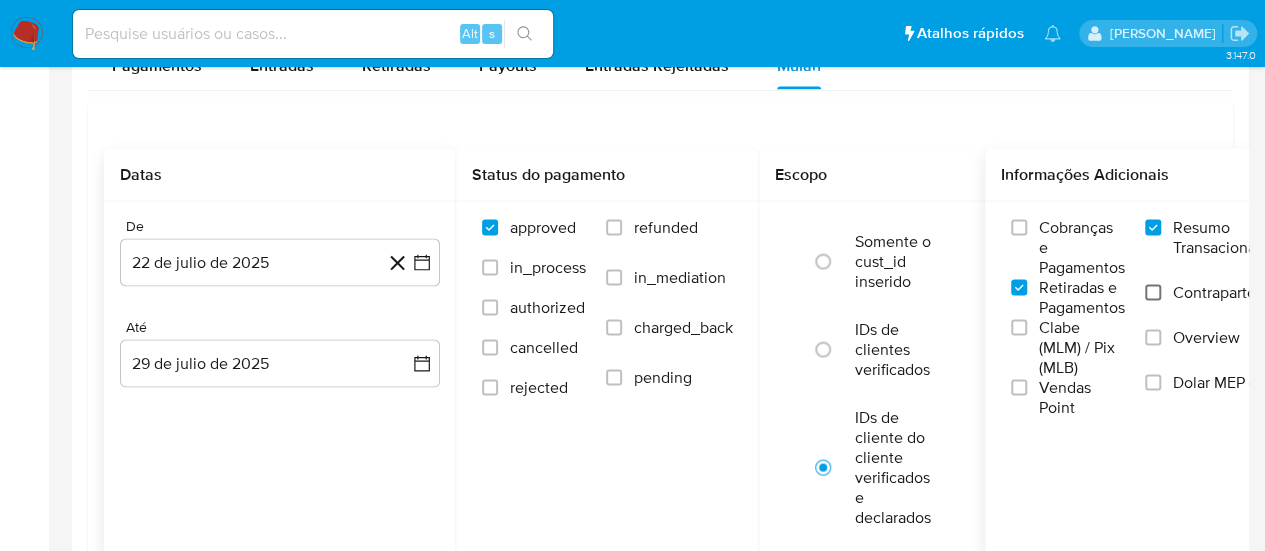 click on "Contrapartes" at bounding box center (1153, 293) 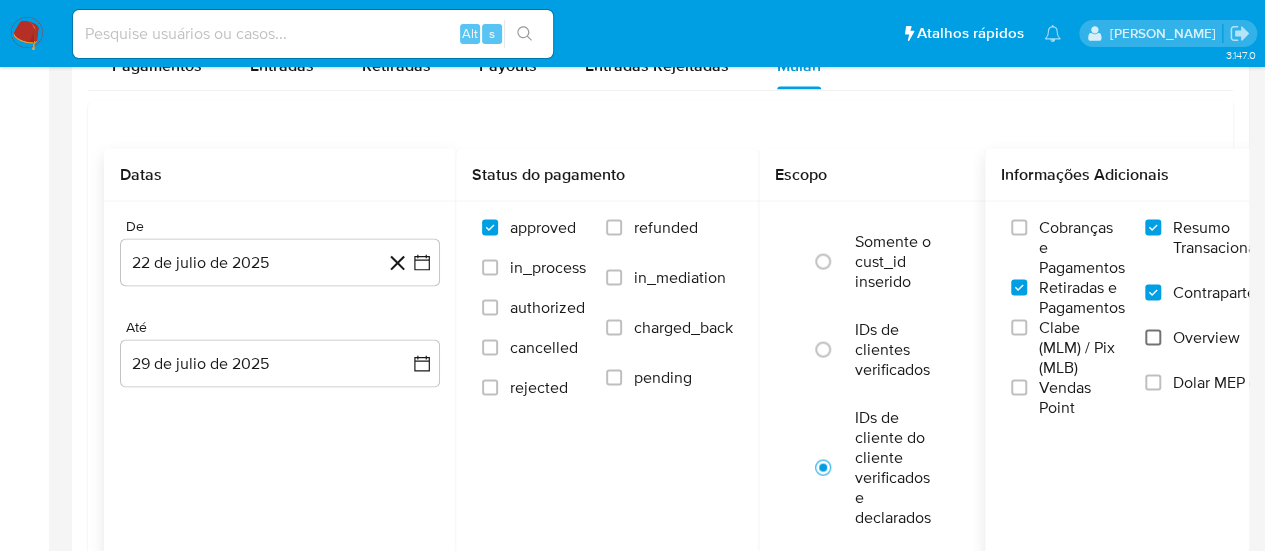 click on "Overview" at bounding box center (1153, 338) 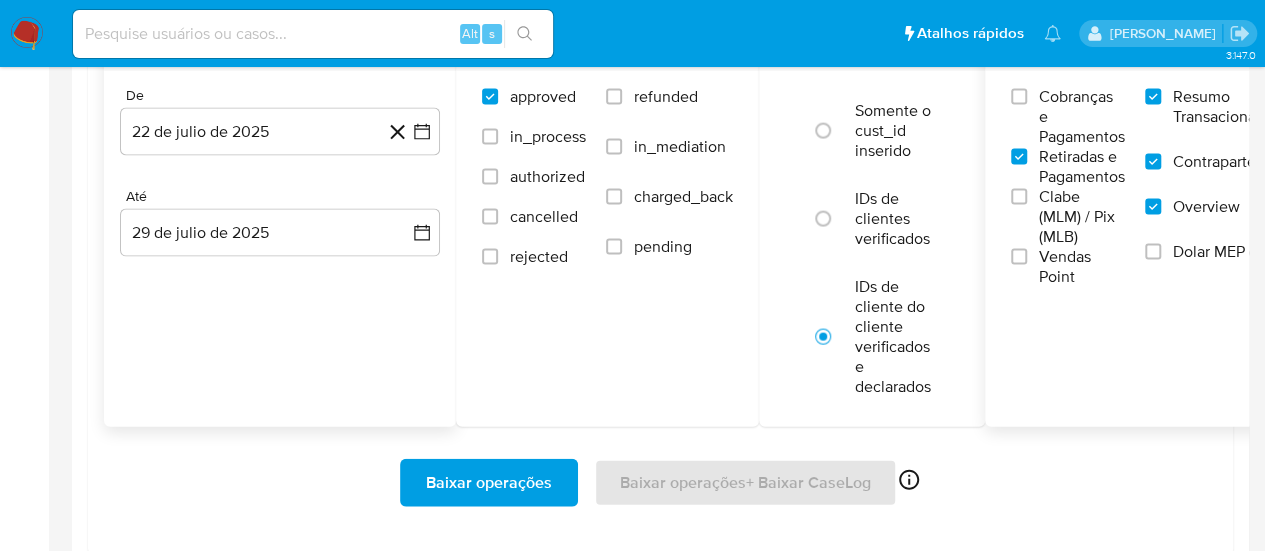 scroll, scrollTop: 2117, scrollLeft: 0, axis: vertical 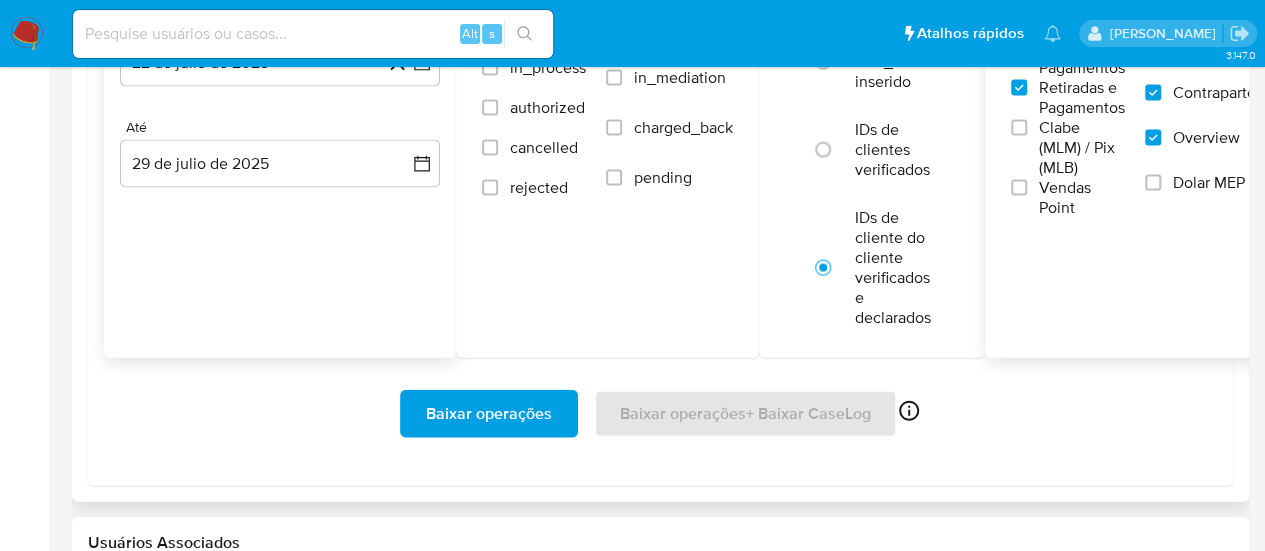 click on "Baixar operações" at bounding box center (489, 414) 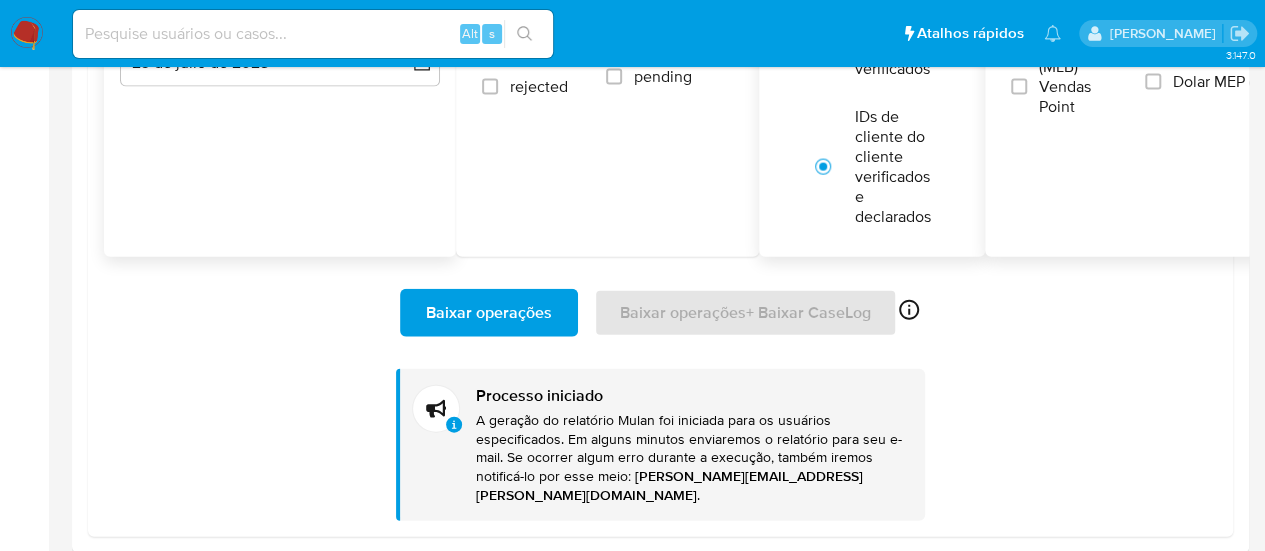 scroll, scrollTop: 2317, scrollLeft: 0, axis: vertical 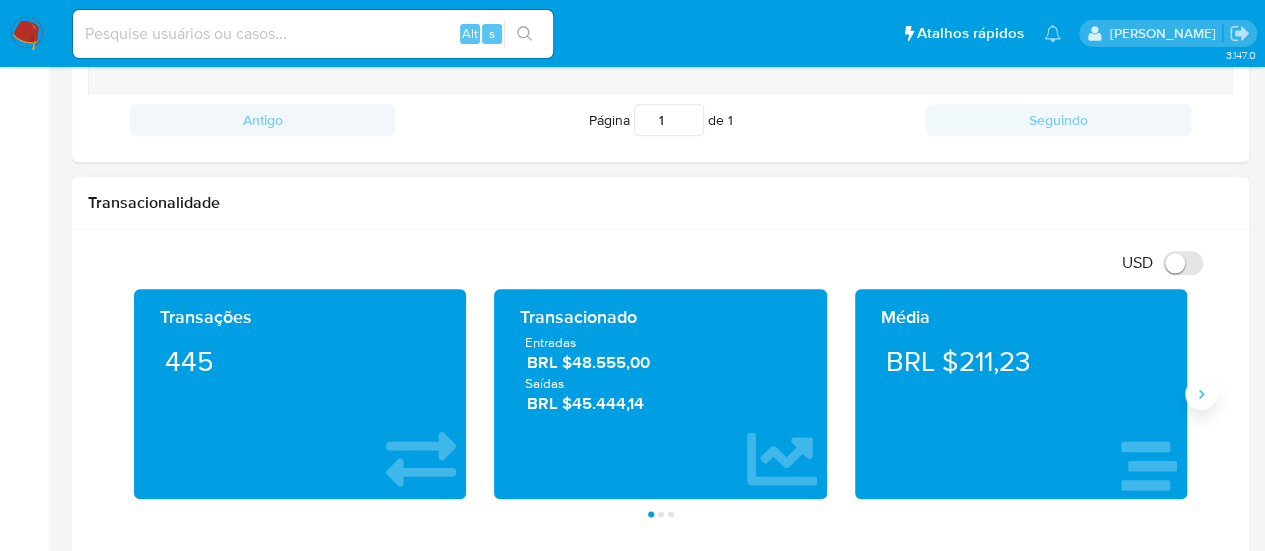 click at bounding box center (1201, 394) 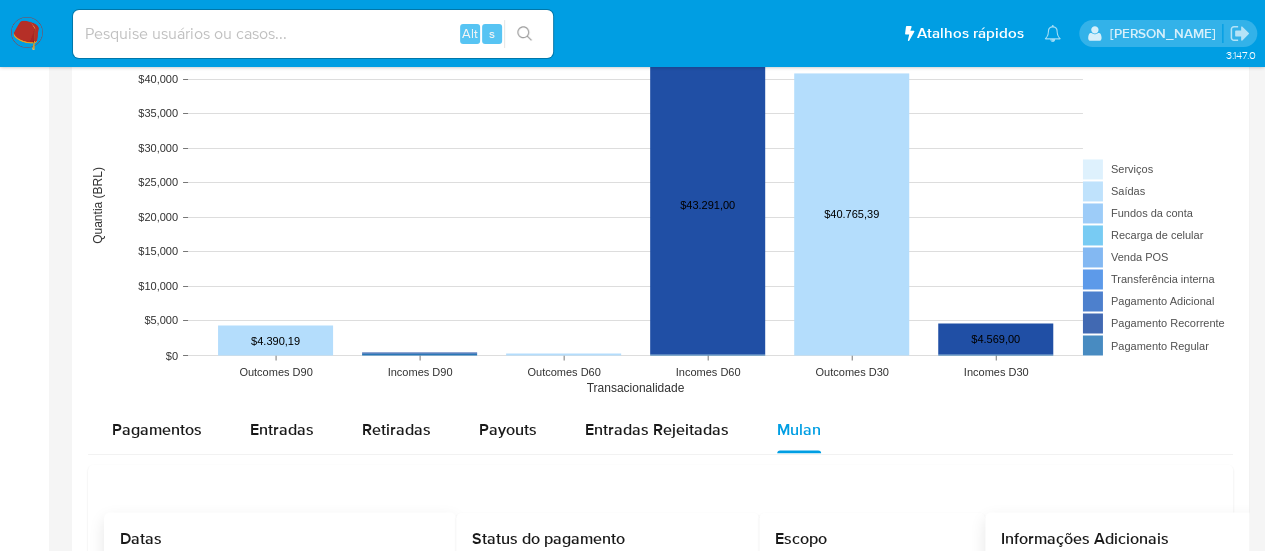 scroll, scrollTop: 1673, scrollLeft: 0, axis: vertical 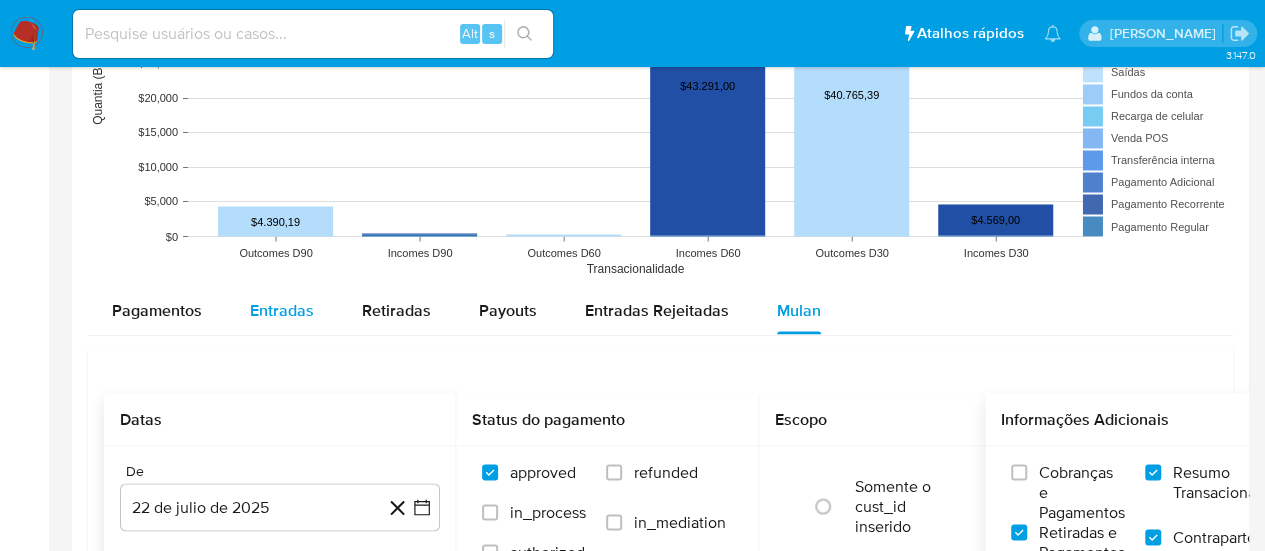 drag, startPoint x: 290, startPoint y: 309, endPoint x: 322, endPoint y: 315, distance: 32.55764 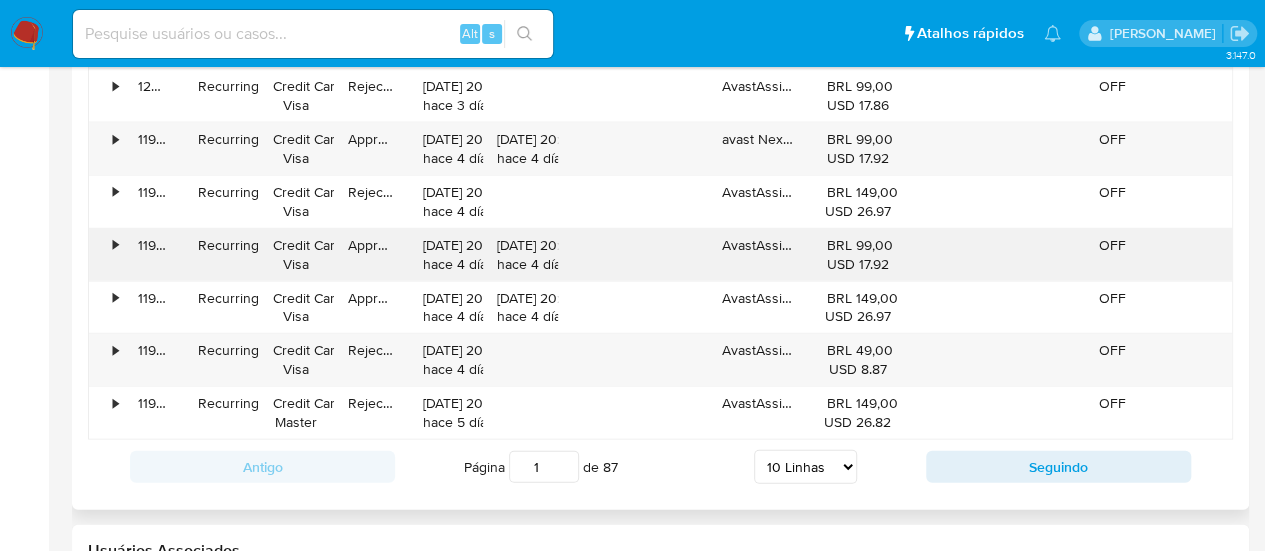 scroll, scrollTop: 2273, scrollLeft: 0, axis: vertical 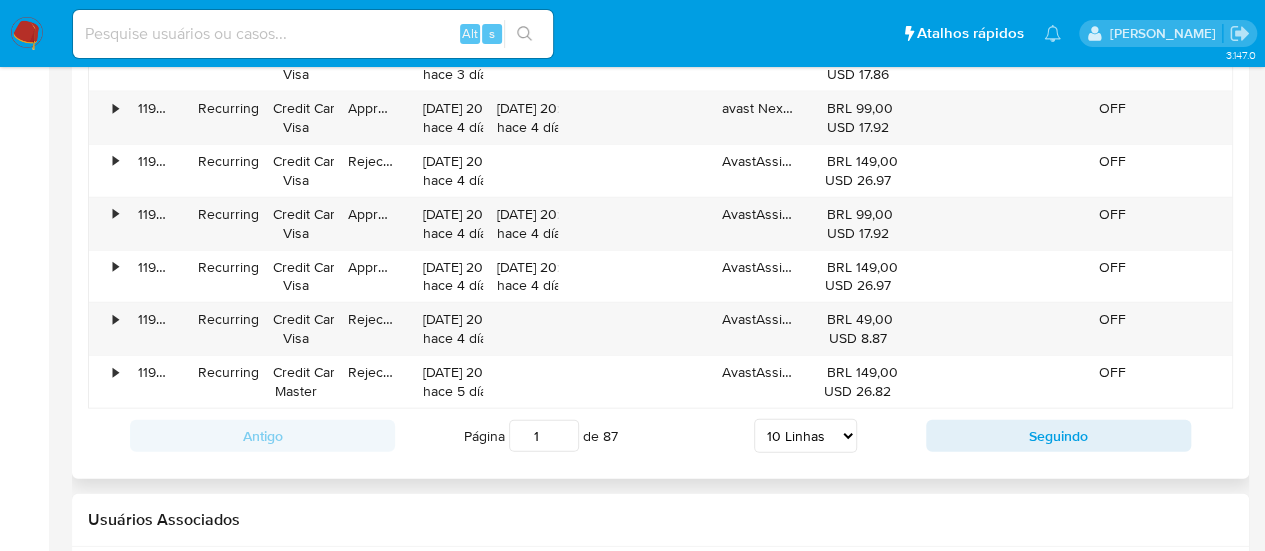 click on "5   Linhas 10   Linhas 20   Linhas 25   Linhas 50   Linhas 100   Linhas" at bounding box center (805, 436) 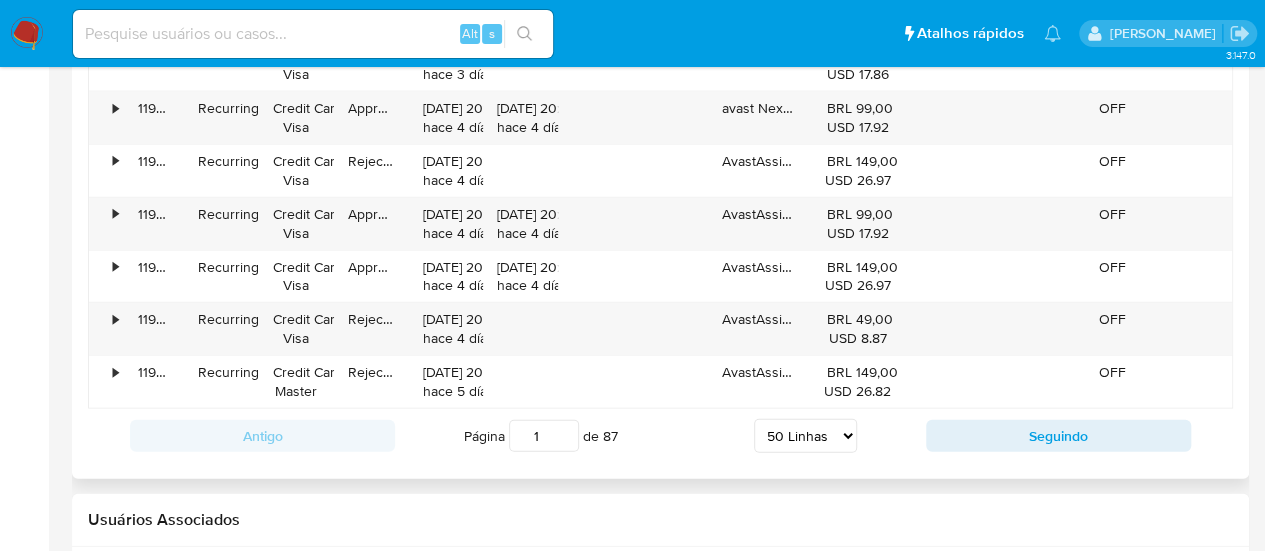 click on "5   Linhas 10   Linhas 20   Linhas 25   Linhas 50   Linhas 100   Linhas" at bounding box center (805, 436) 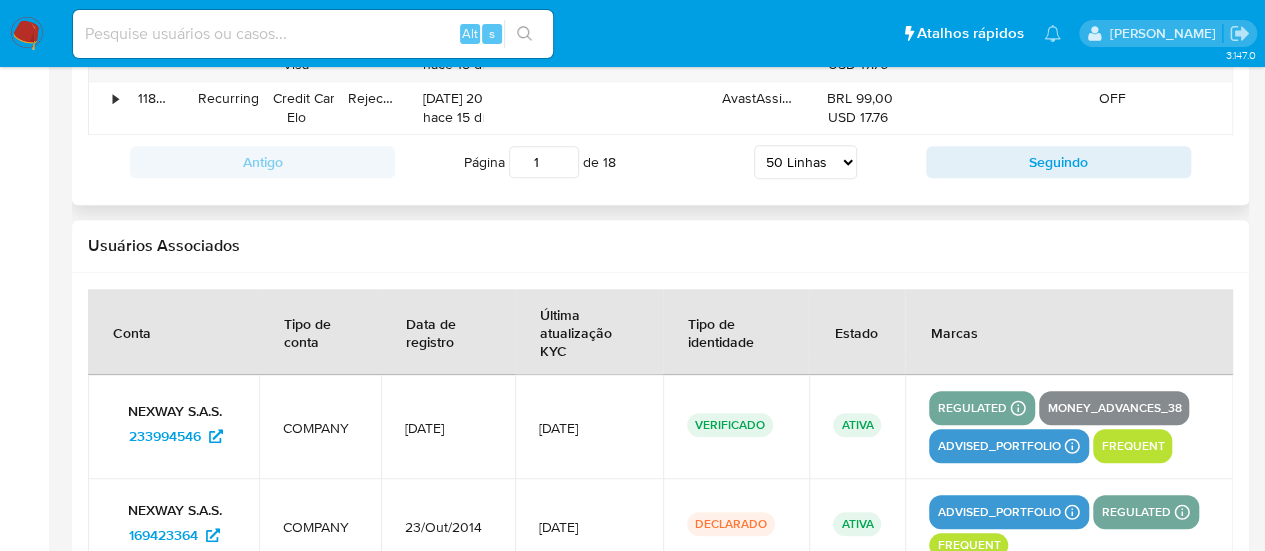 scroll, scrollTop: 4673, scrollLeft: 0, axis: vertical 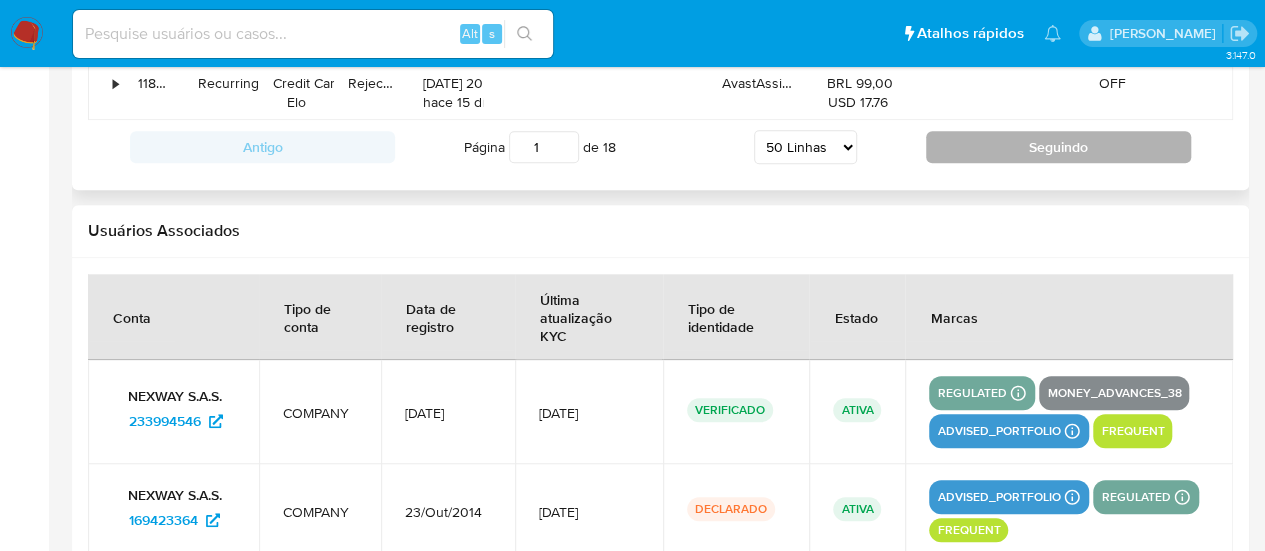 click on "Seguindo" at bounding box center [1058, 147] 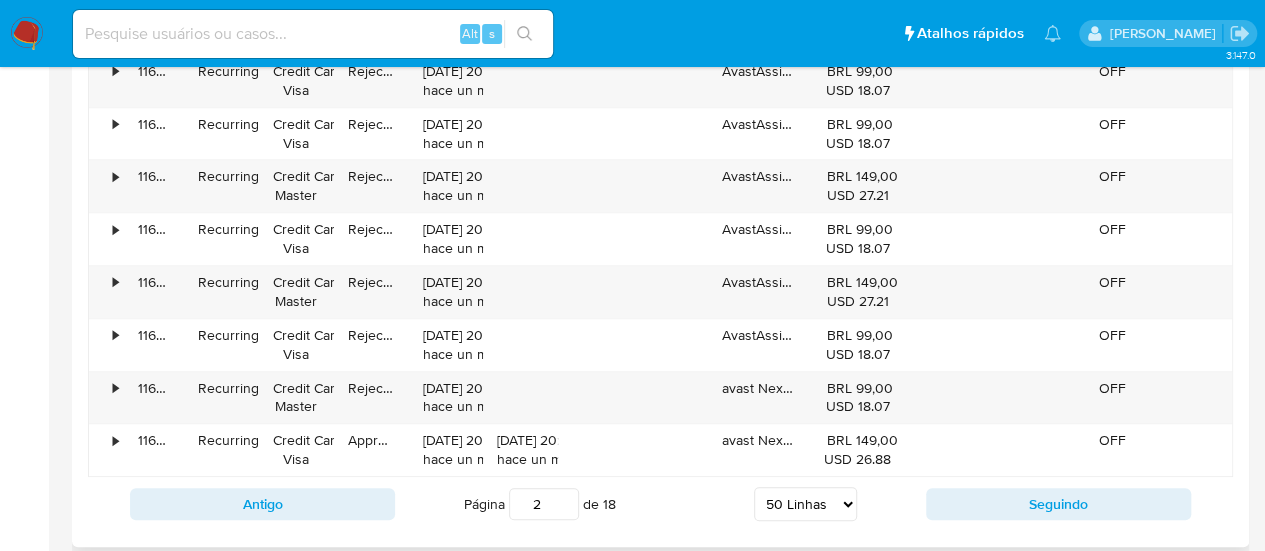 scroll, scrollTop: 4421, scrollLeft: 0, axis: vertical 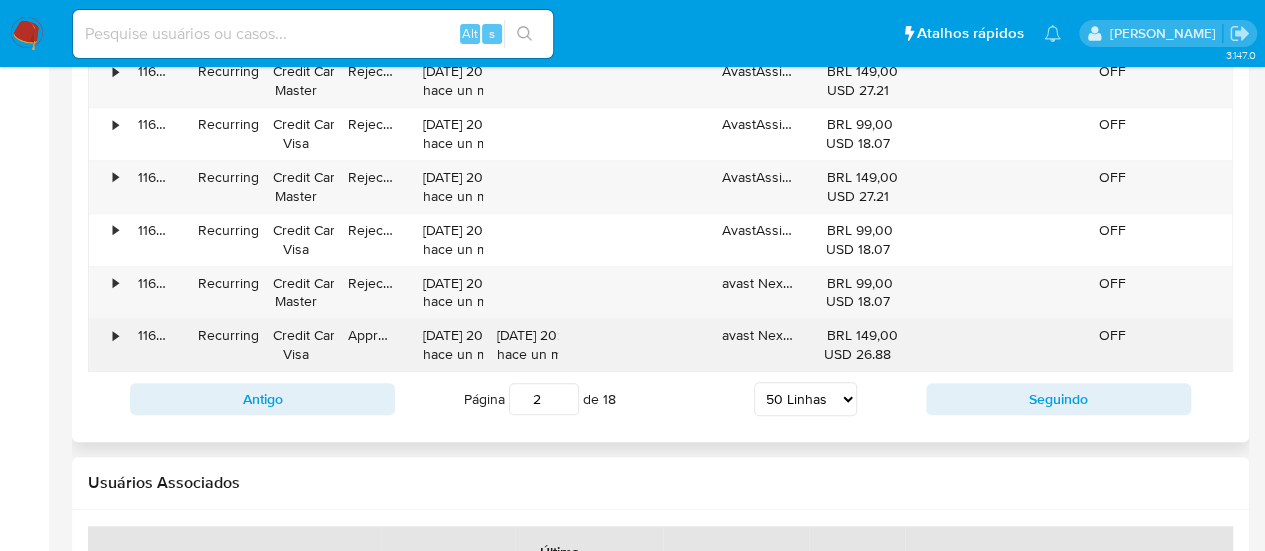 click on "•" at bounding box center [115, 335] 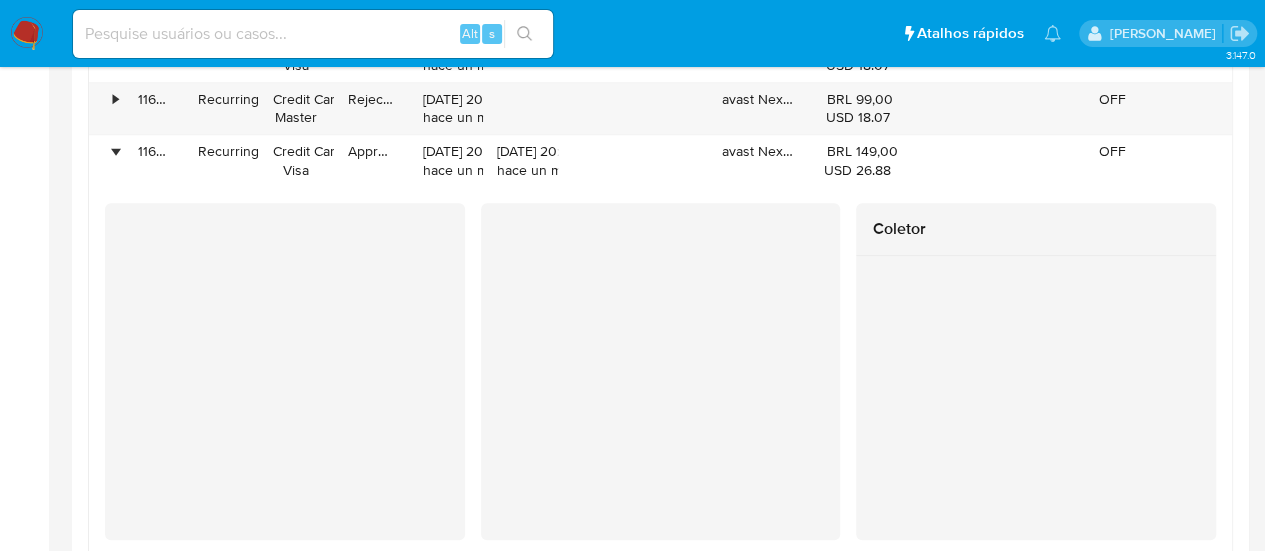 scroll, scrollTop: 4621, scrollLeft: 0, axis: vertical 